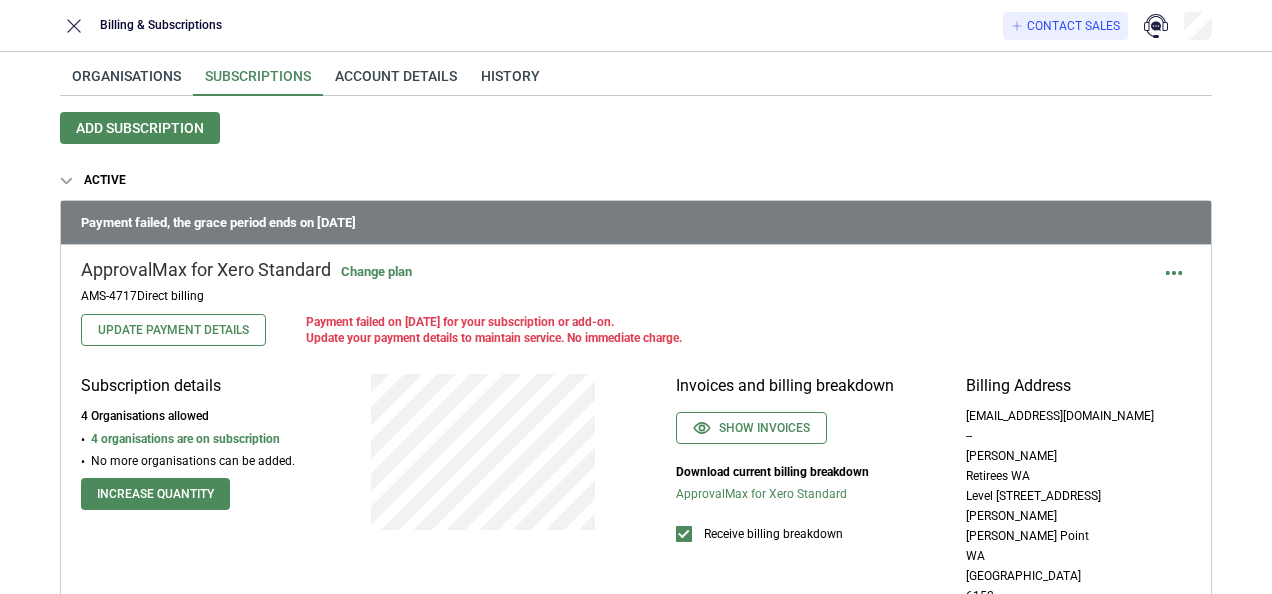 scroll, scrollTop: 0, scrollLeft: 0, axis: both 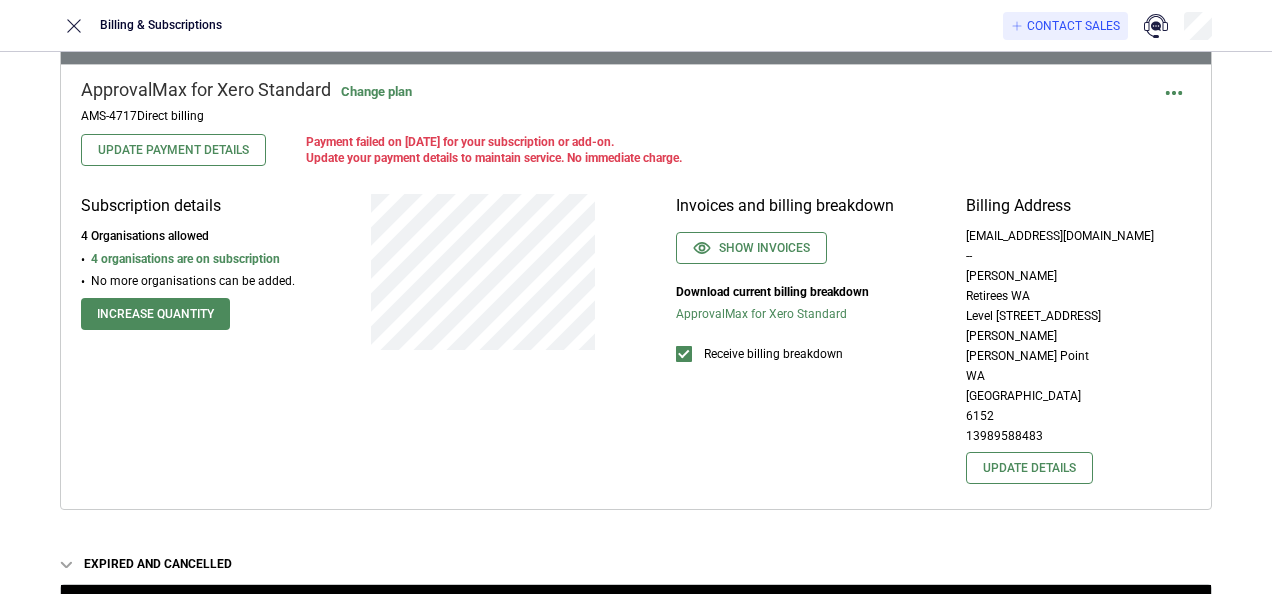 click on "ApprovalMax for Xero Standard Change plan AMS-4717  Direct billing Update Payment Details Payment failed on [DATE] for your subscription or add-on. Update your payment details to maintain service. No immediate charge. Subscription details 4 Organisations allowed 4 organisations are on subscription No more organisations can be added. Increase quantity Invoices and billing breakdown Show invoices Download current billing breakdown ApprovalMax for Xero Standard Receive billing breakdown Billing Address [EMAIL_ADDRESS][DOMAIN_NAME] -- [PERSON_NAME] Retirees WA [STREET_ADDRESS][PERSON_NAME][PERSON_NAME] 13989588483 Update details" at bounding box center (636, 286) 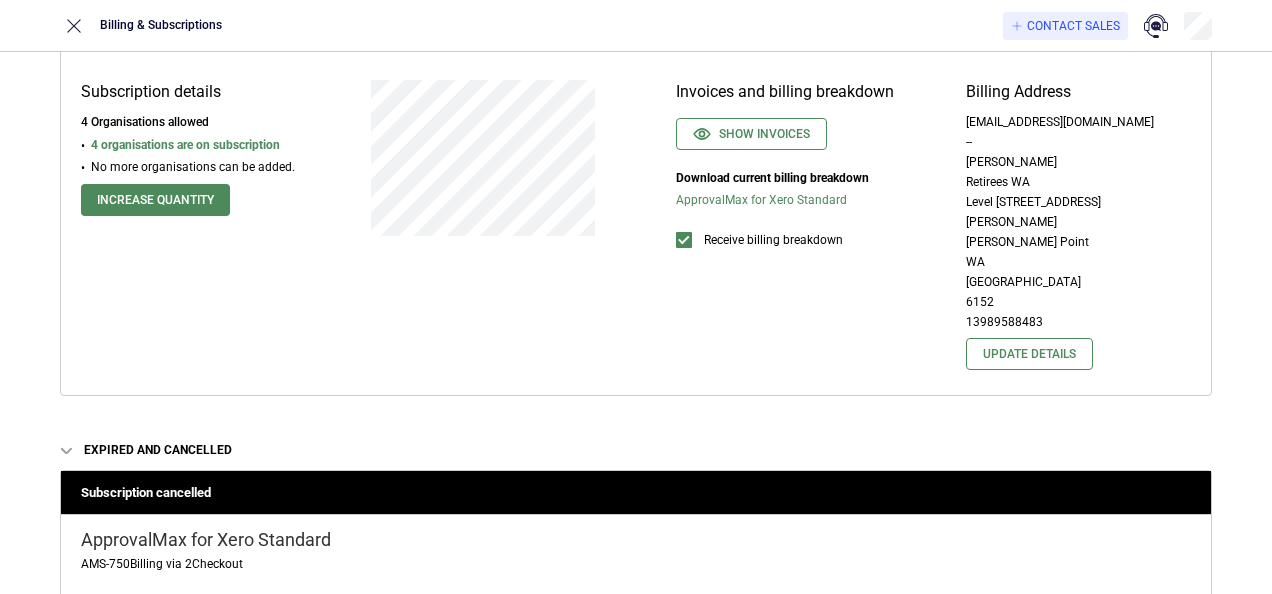 scroll, scrollTop: 0, scrollLeft: 0, axis: both 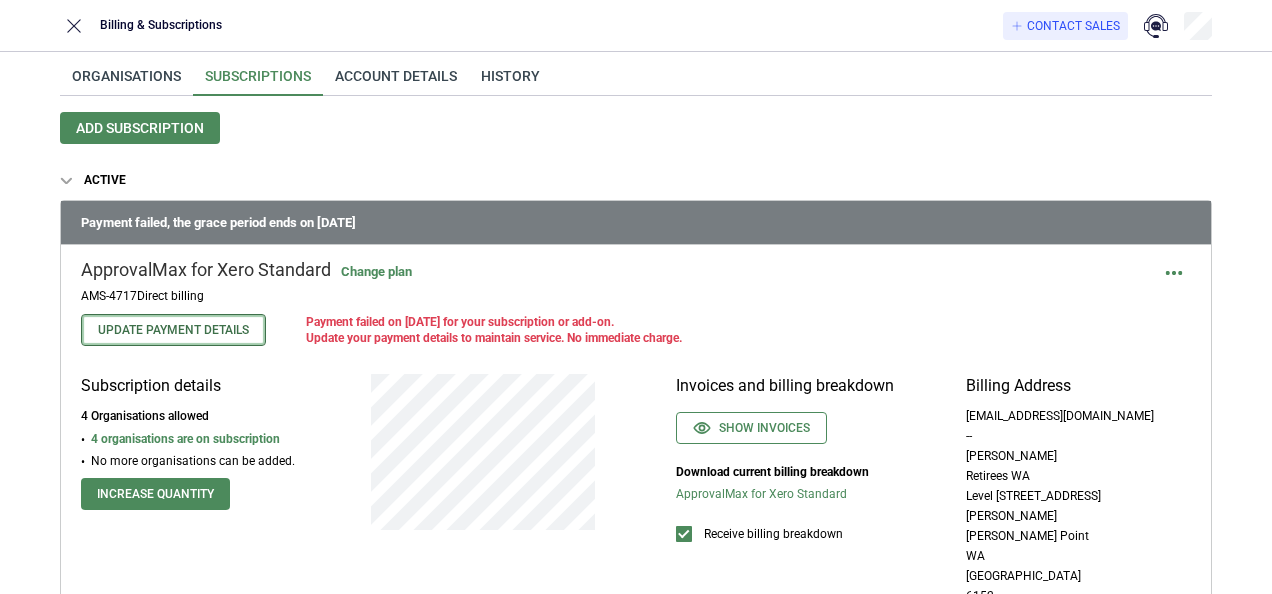 click on "Update Payment Details" at bounding box center [173, 330] 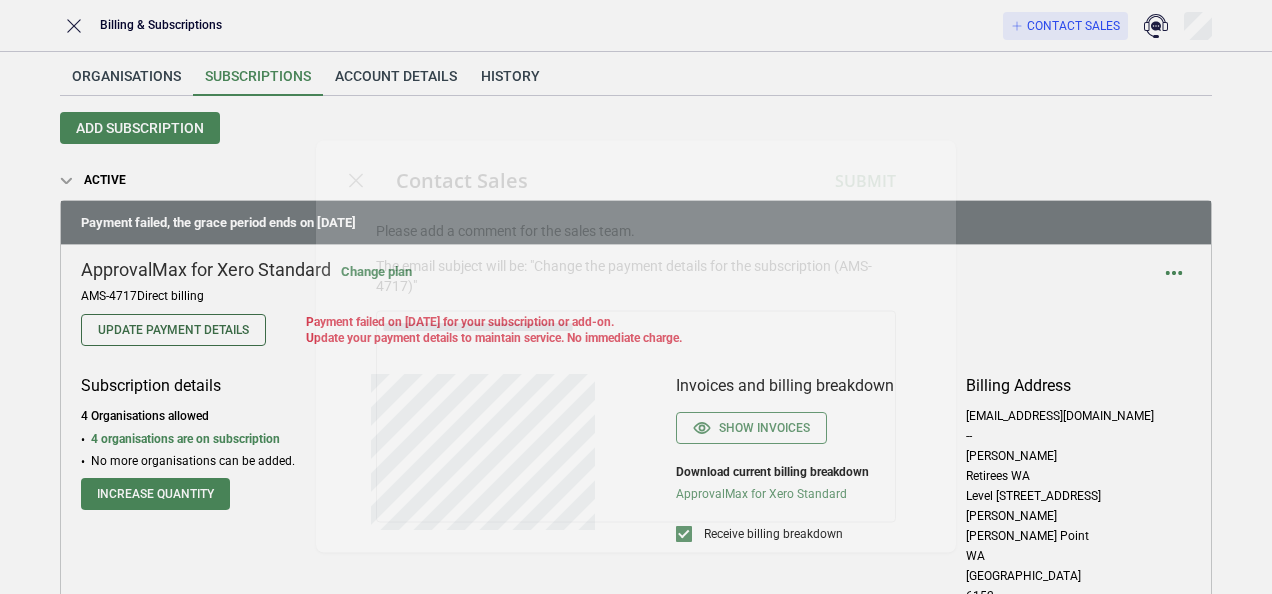 type on "*" 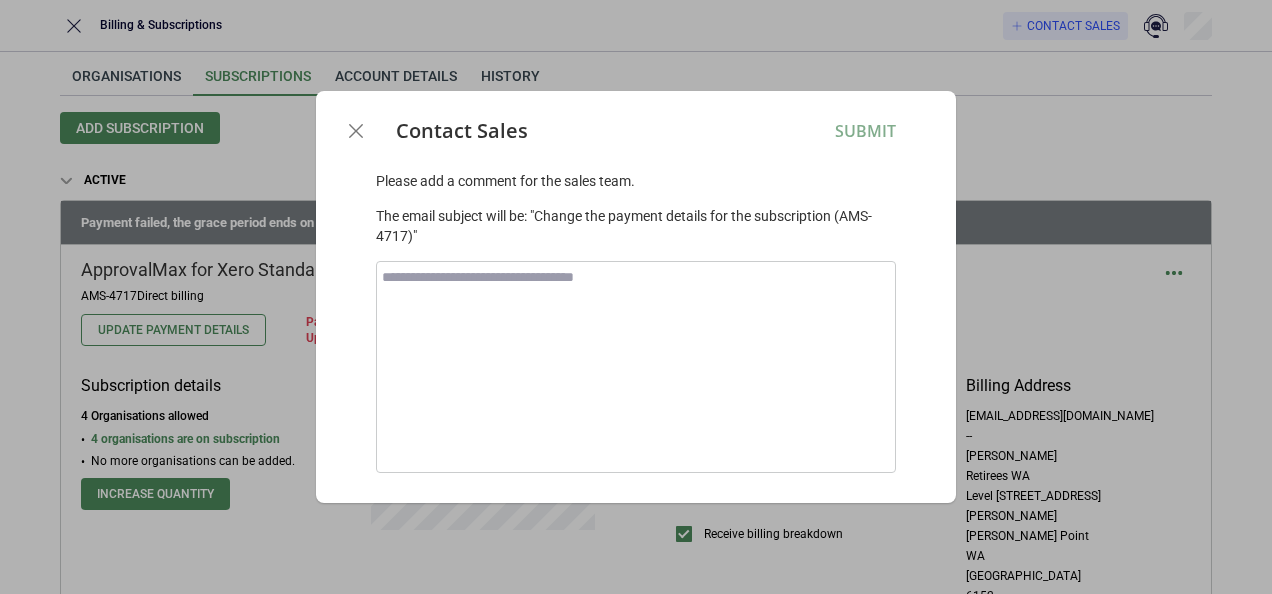 type on "*" 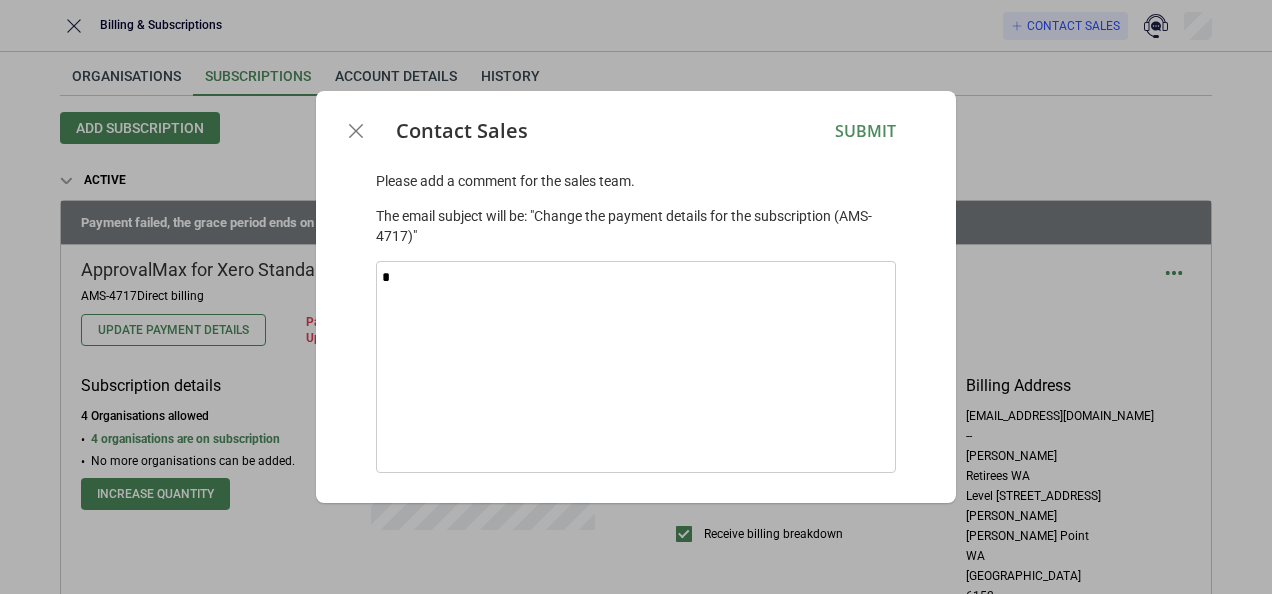 type on "*" 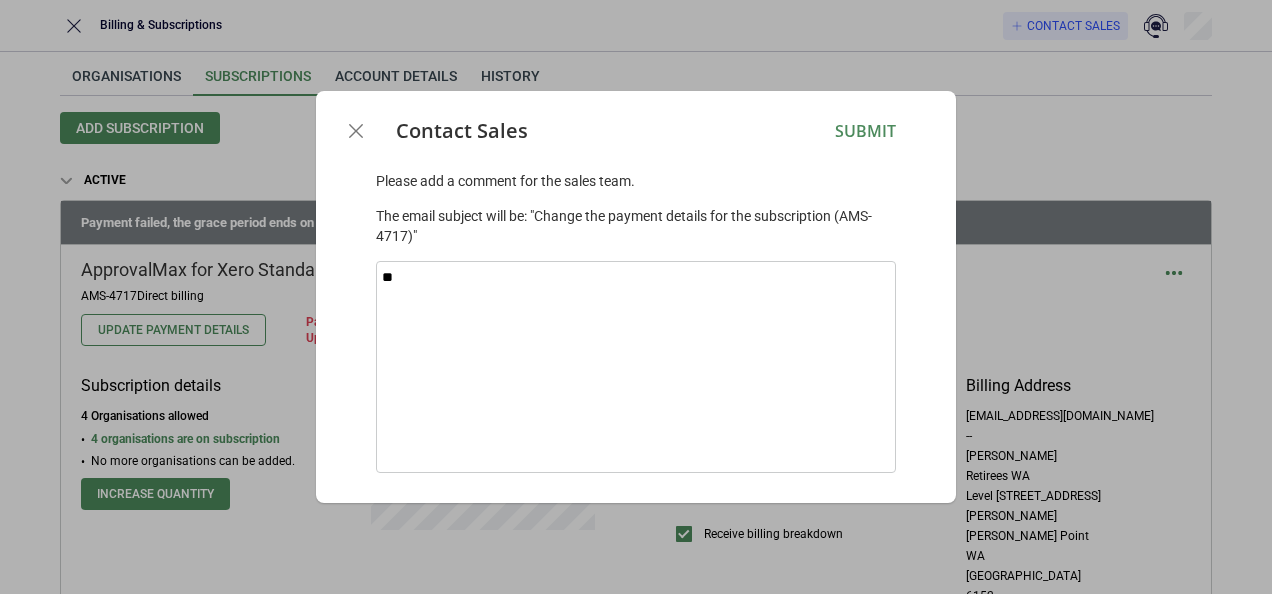 type on "*" 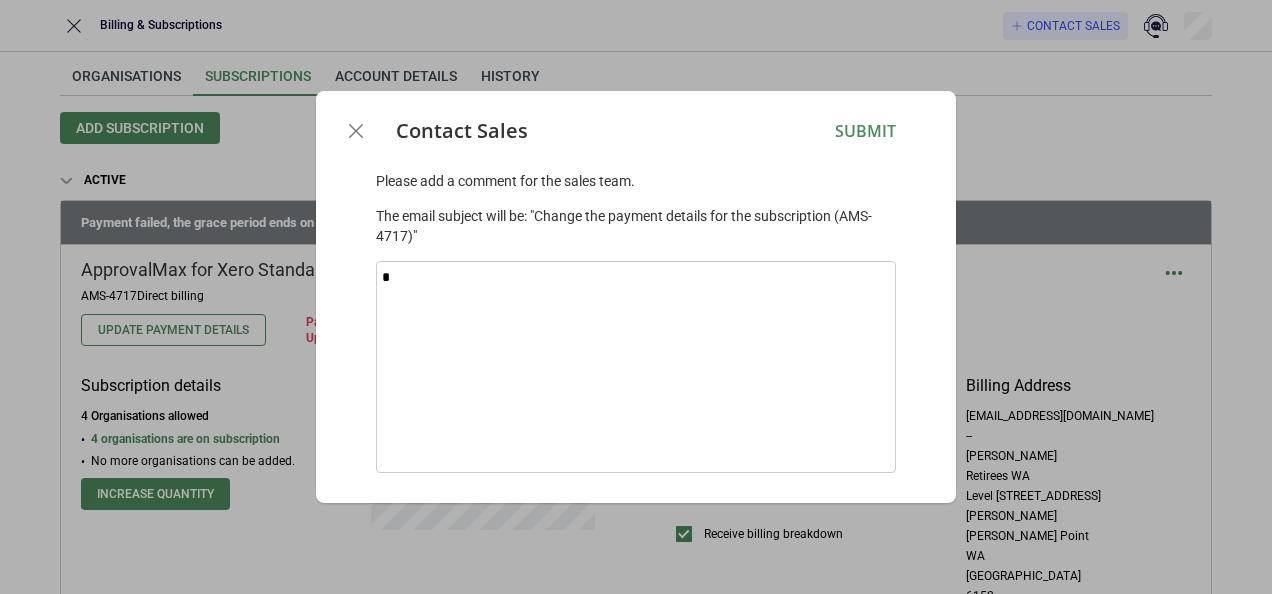 type 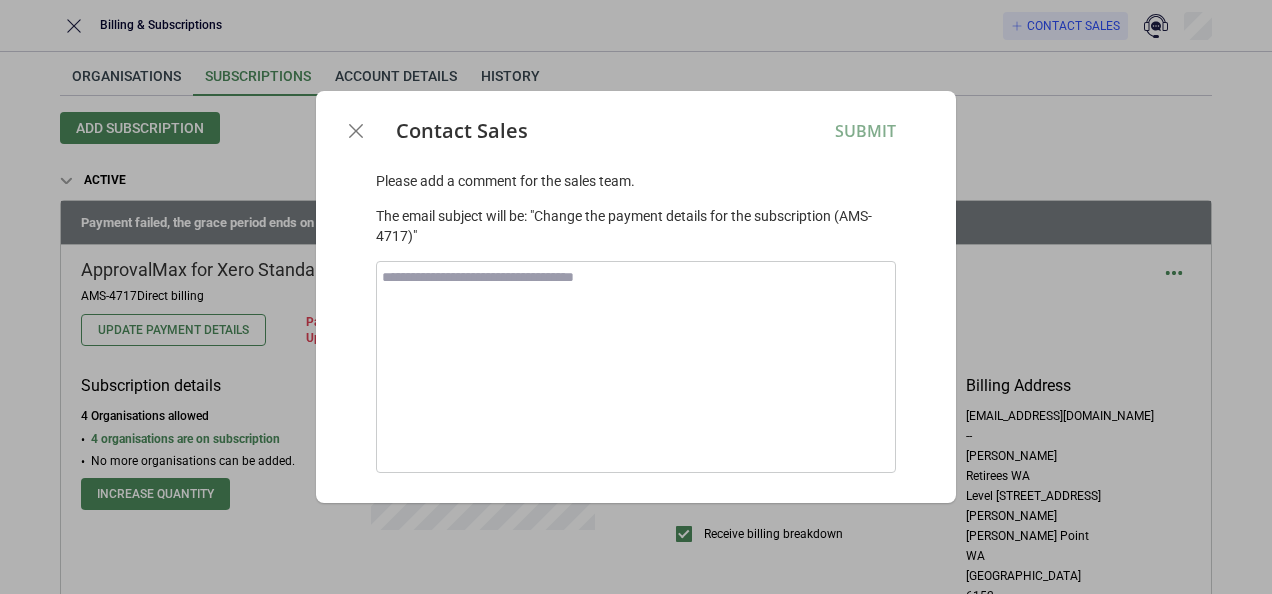type on "*" 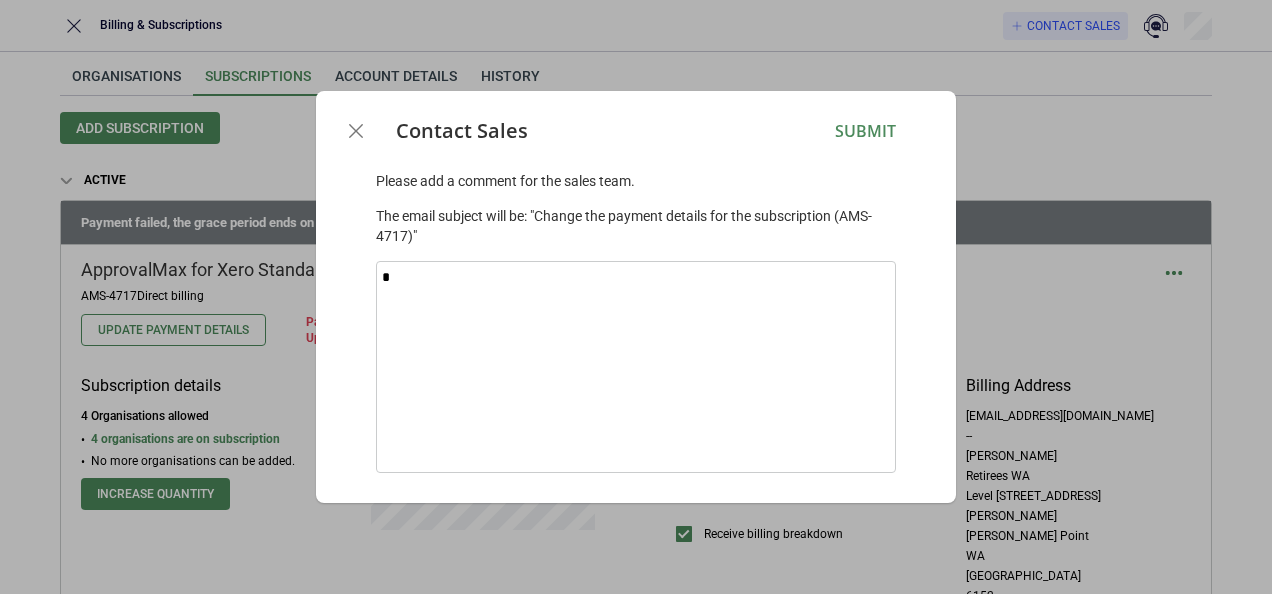 type on "**" 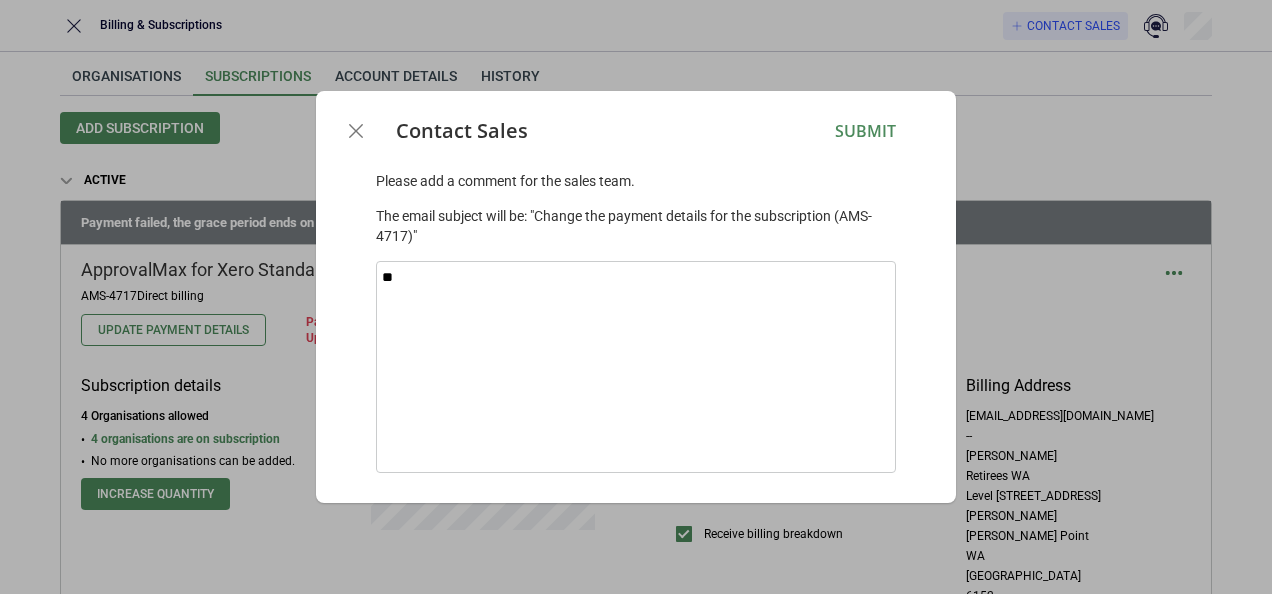 type on "***" 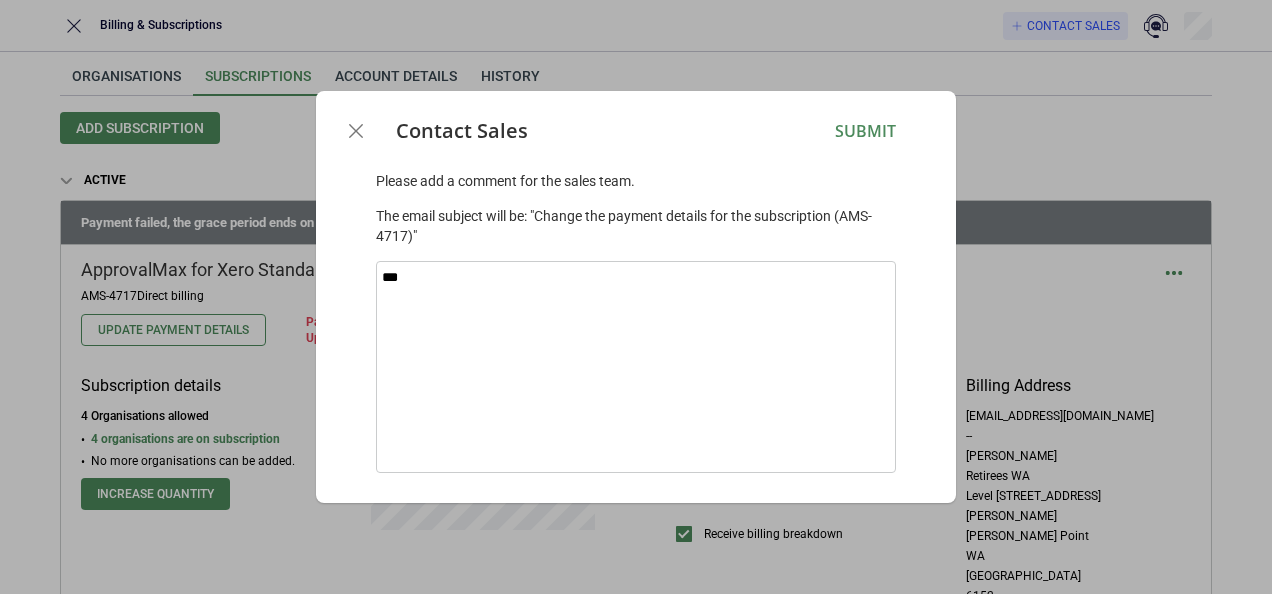 type on "****" 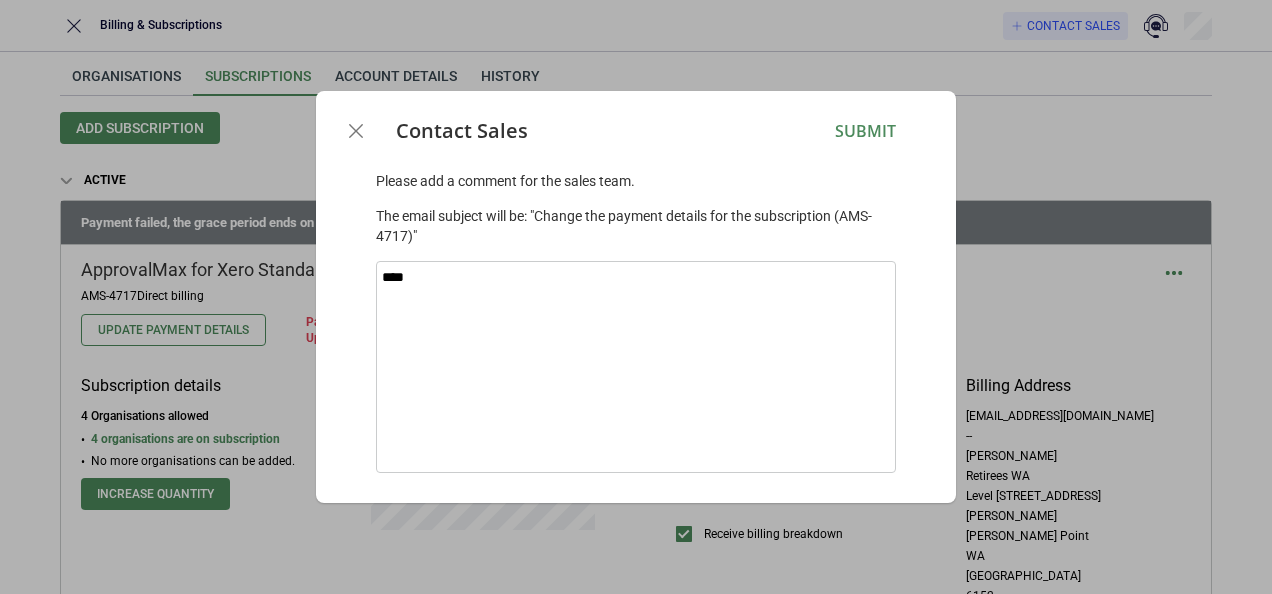 type on "****" 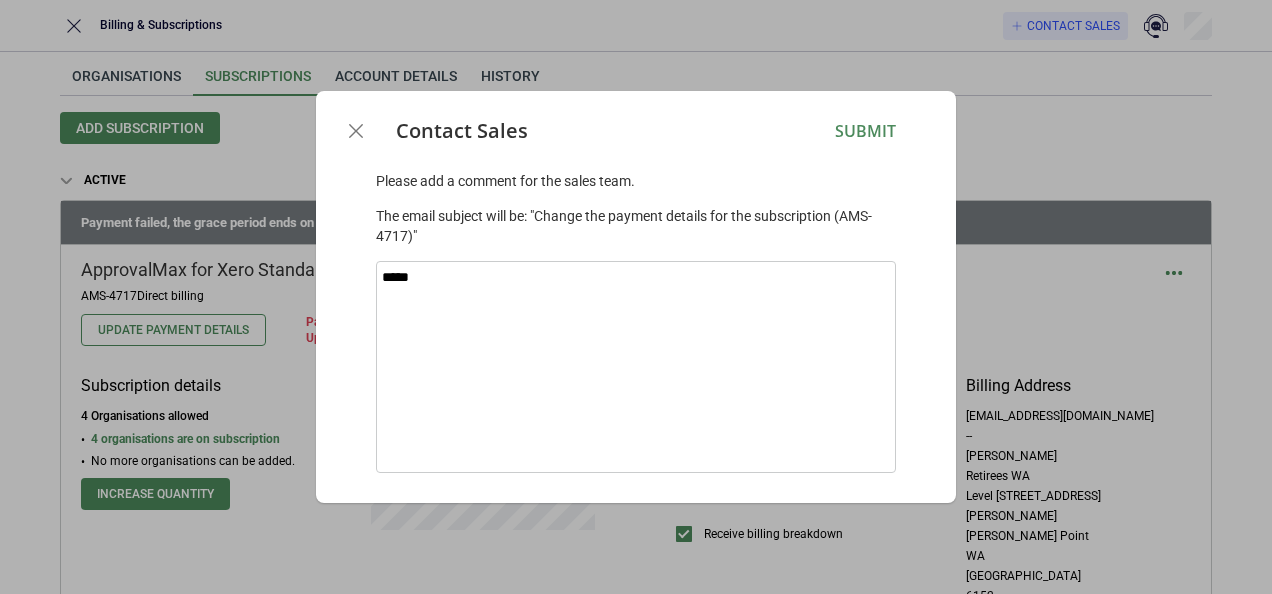 type on "******" 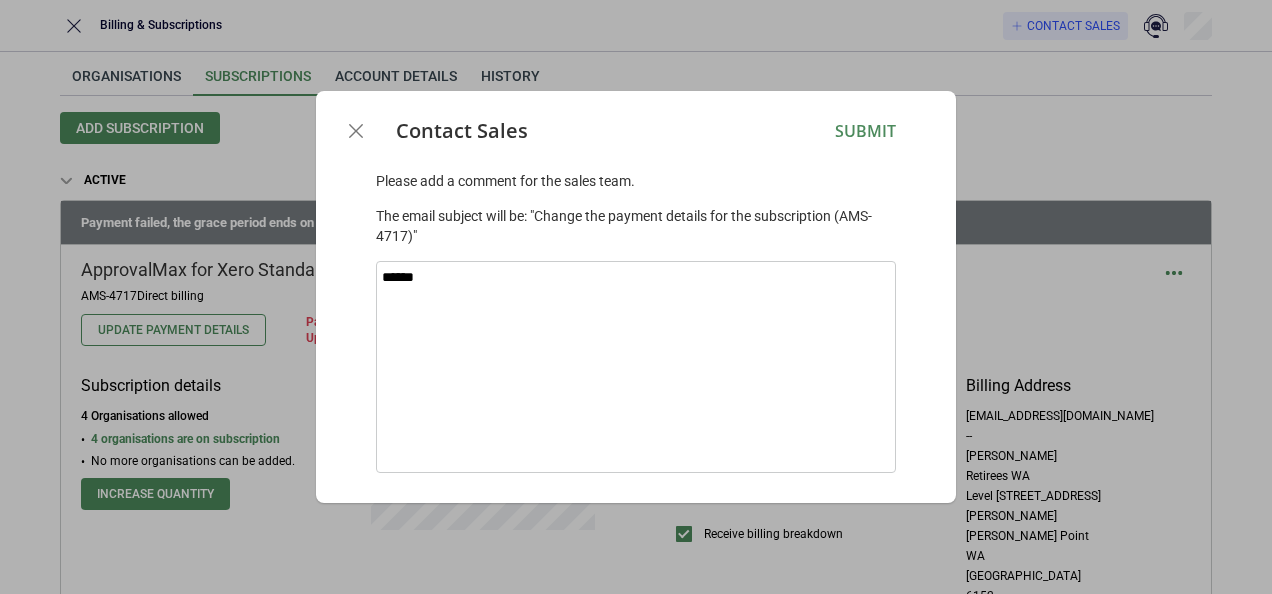 type on "*******" 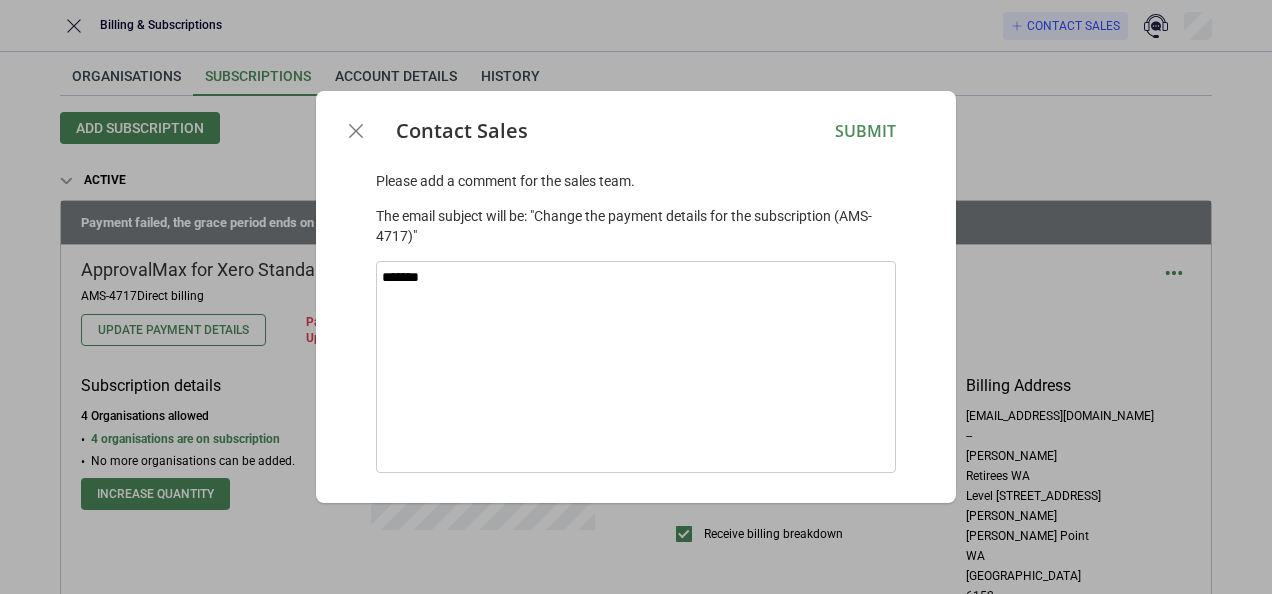 type on "********" 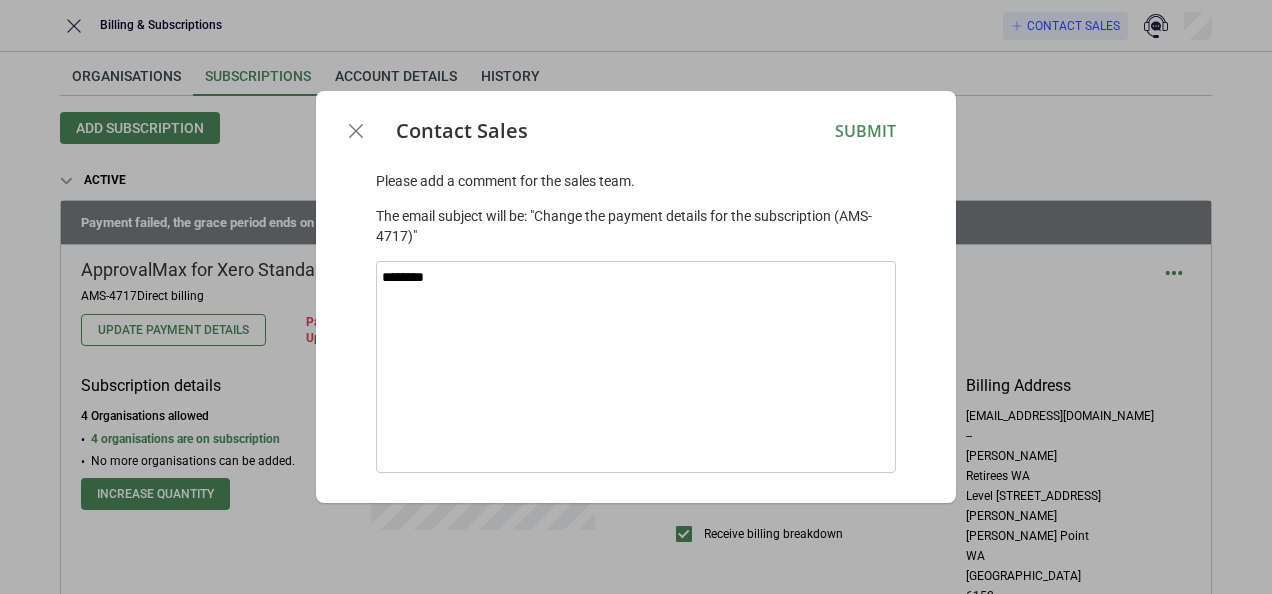 type on "*********" 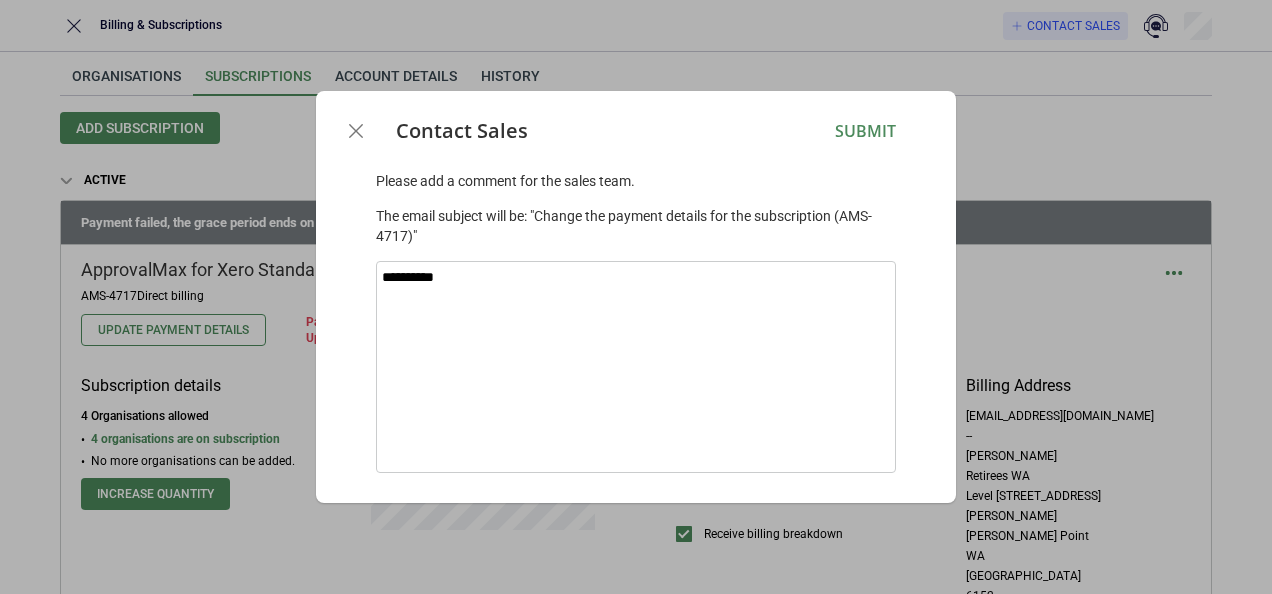 type on "**********" 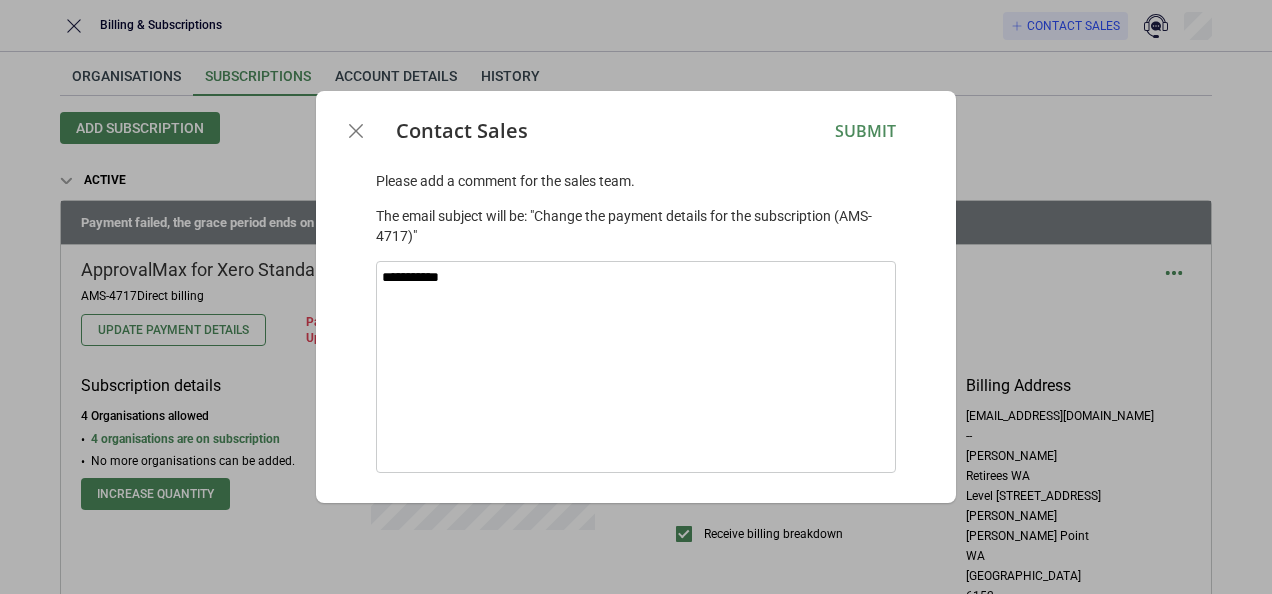 type on "**********" 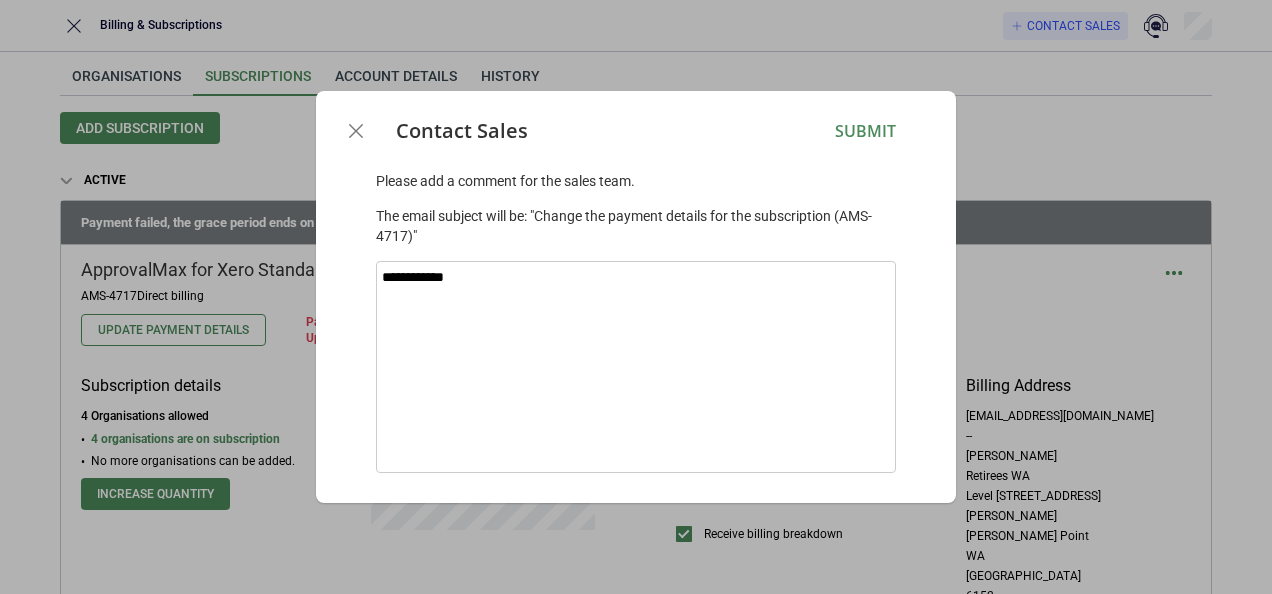 type on "**********" 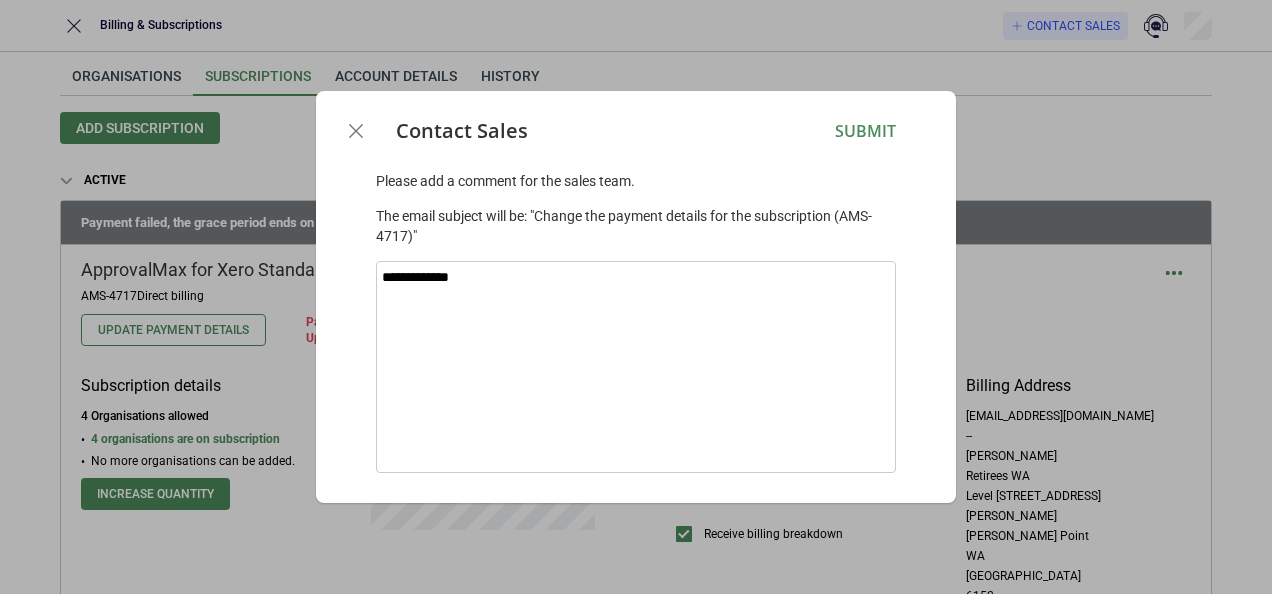 type on "*" 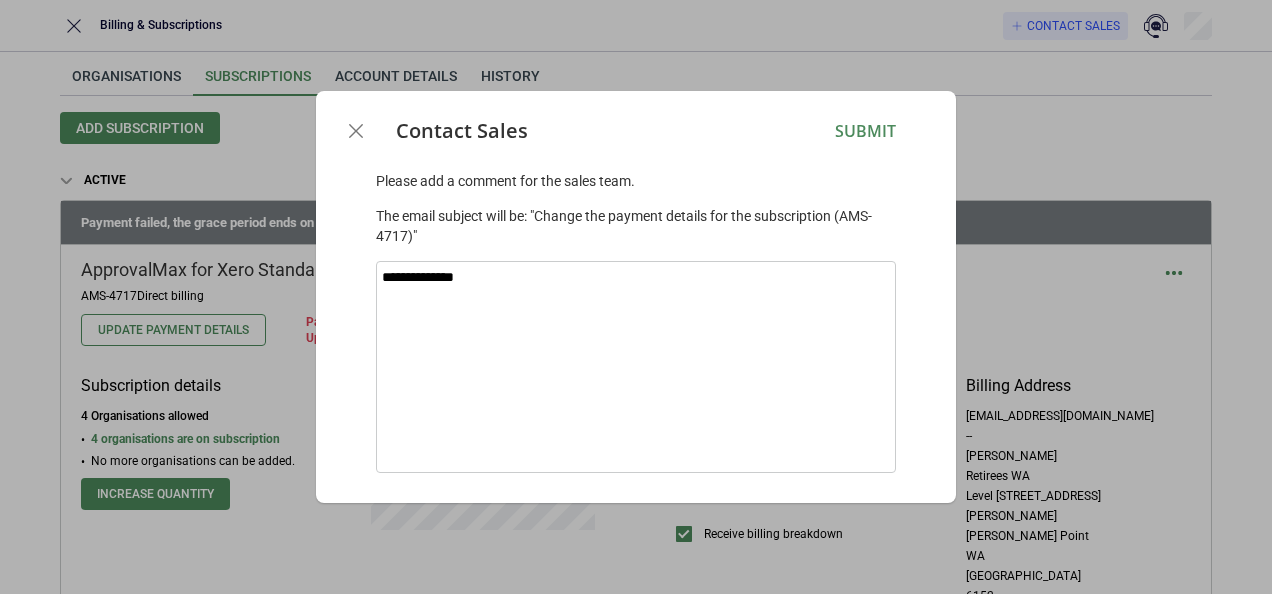 type on "*" 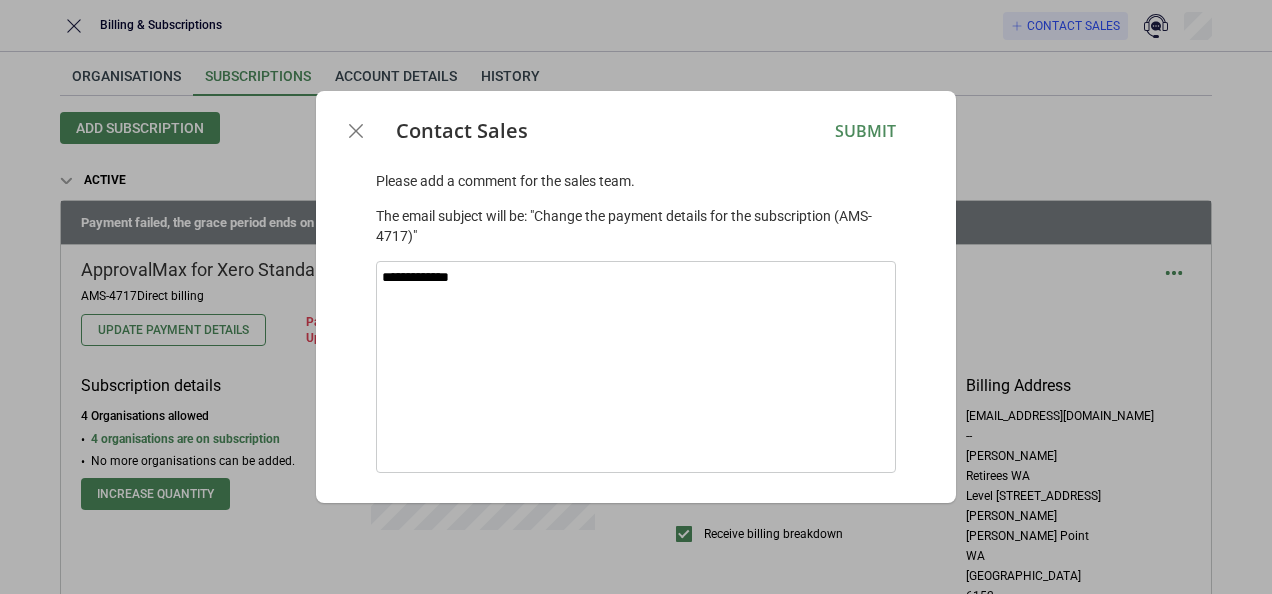 type on "**********" 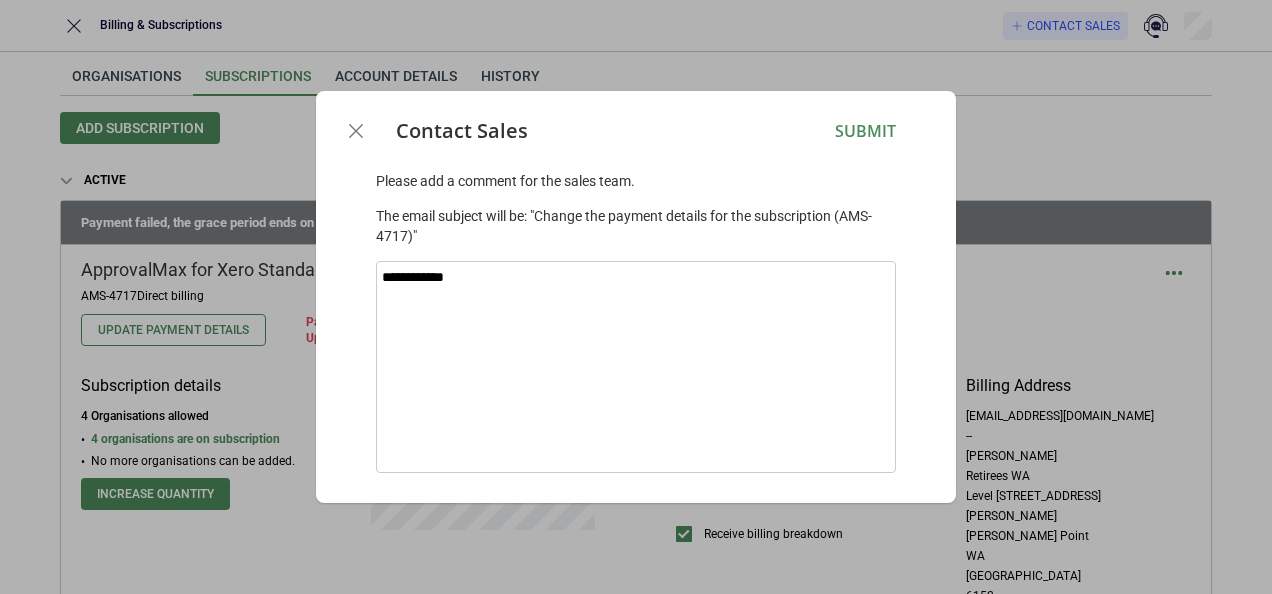 type on "**********" 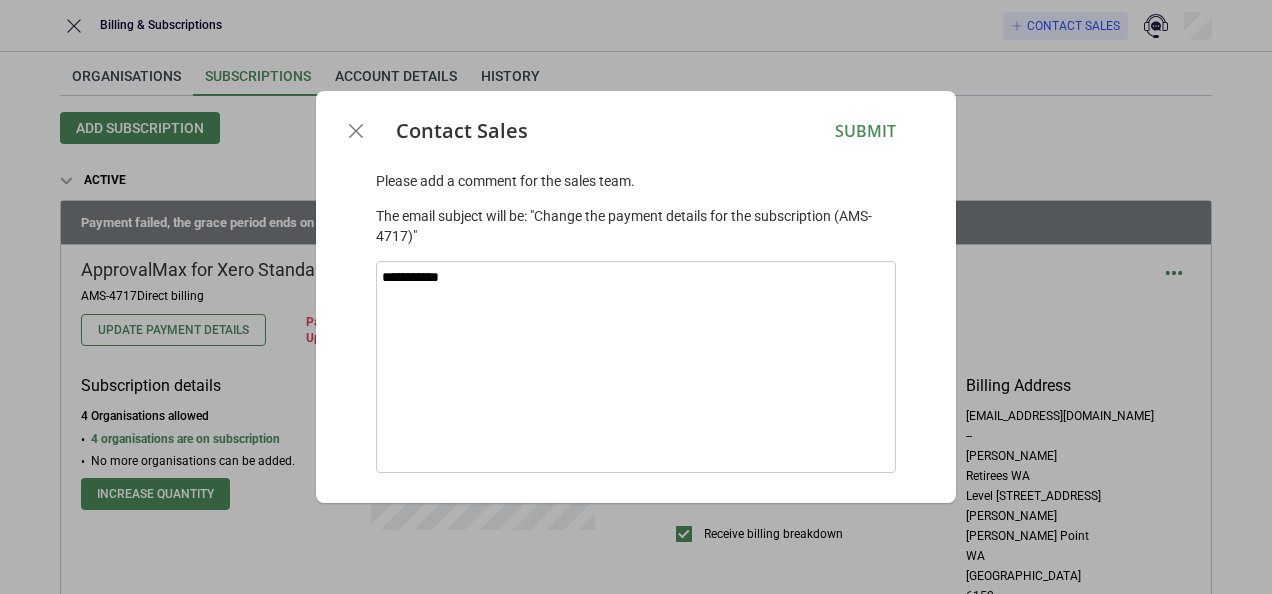 type on "**********" 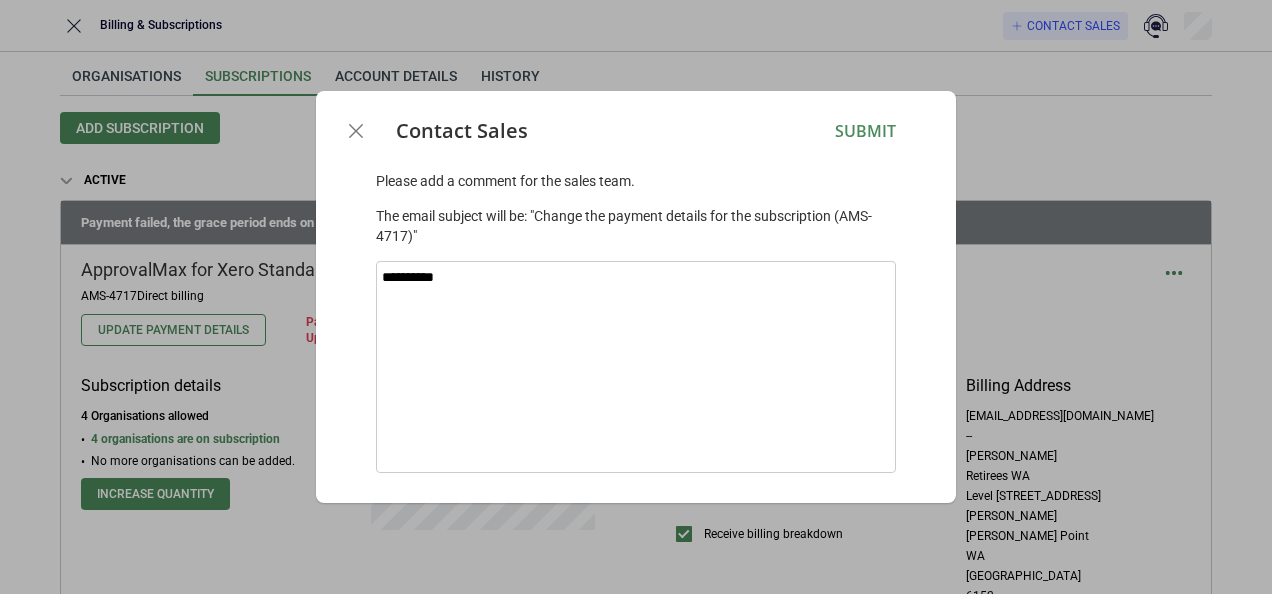 type on "*********" 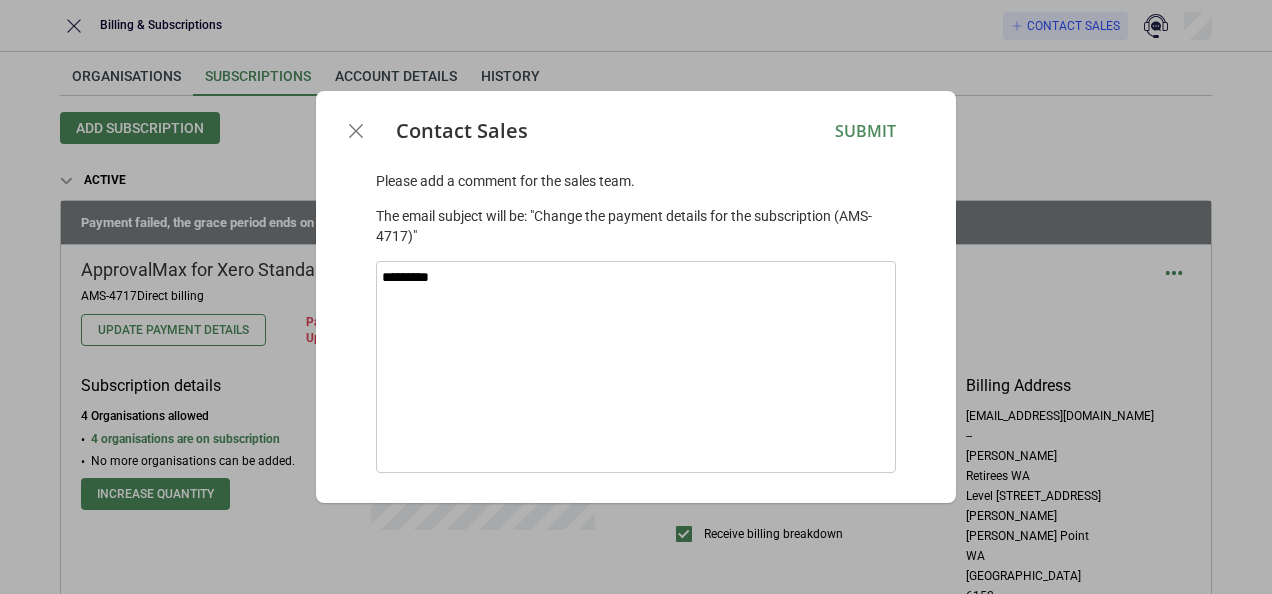 type on "**********" 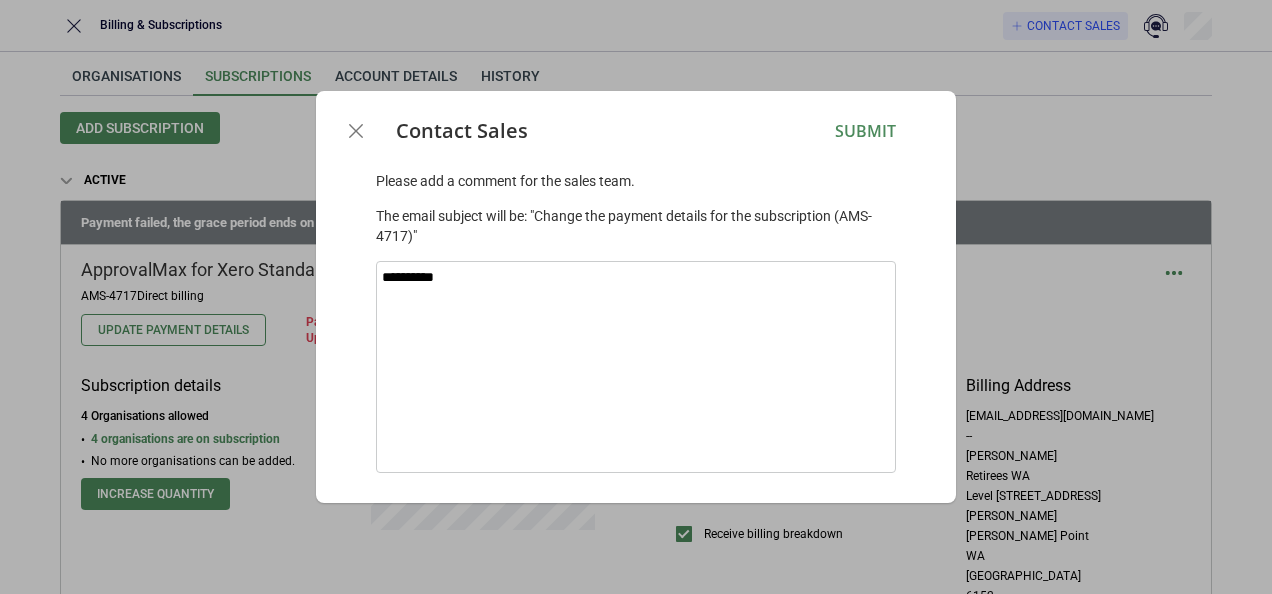 type on "**********" 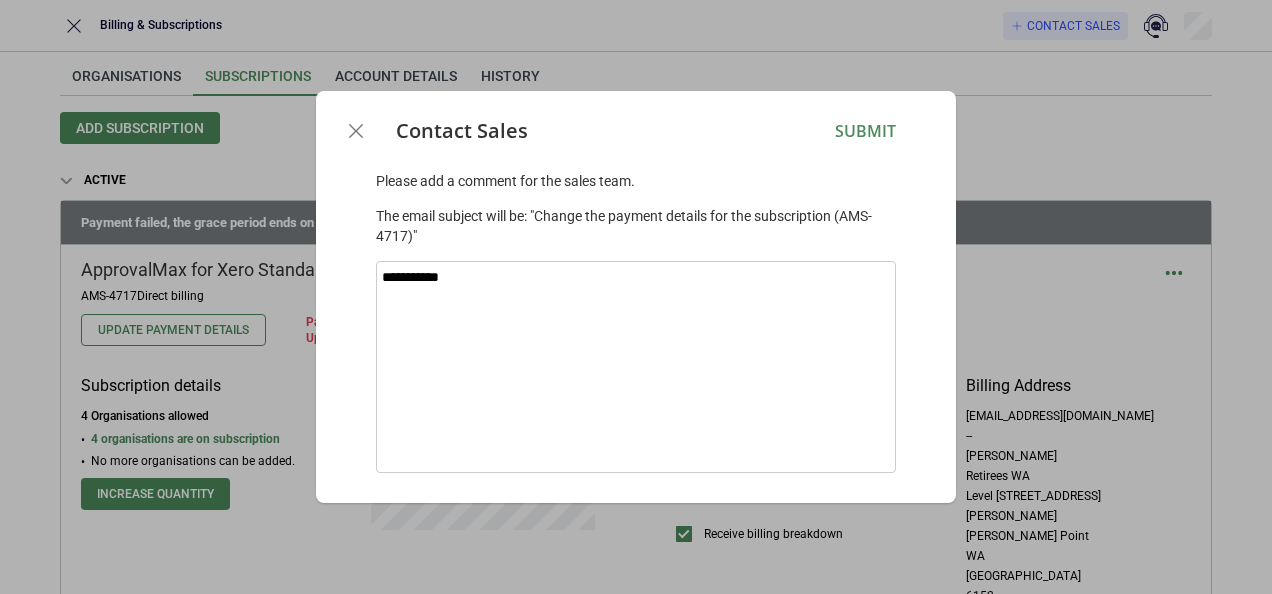 type on "**********" 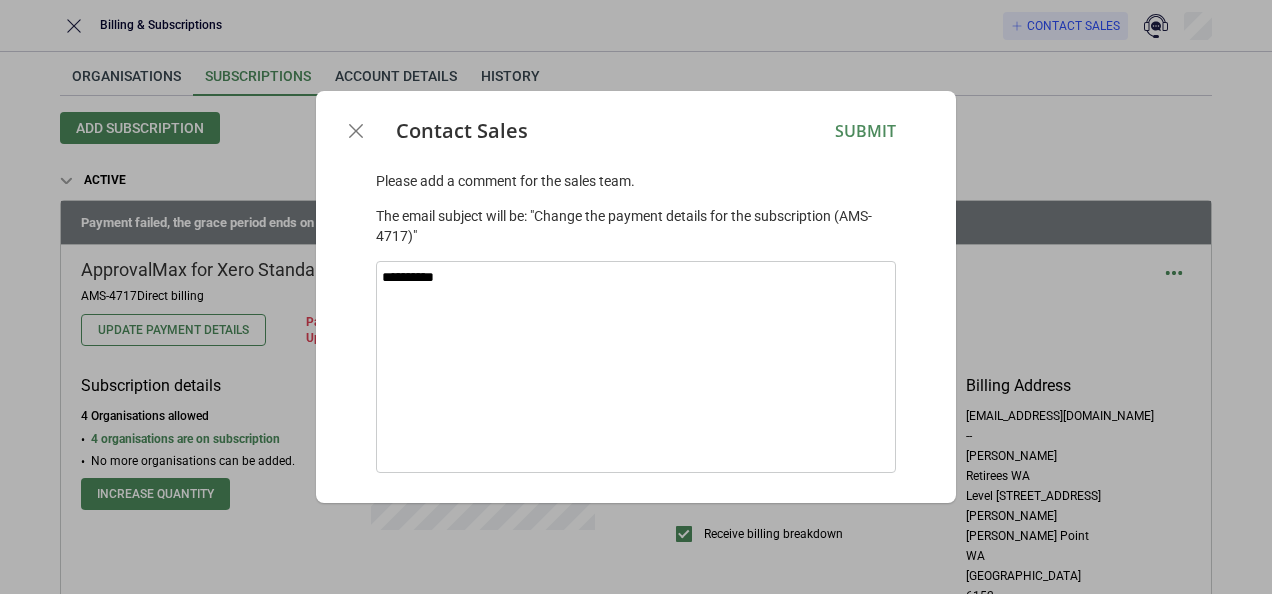 type on "*********" 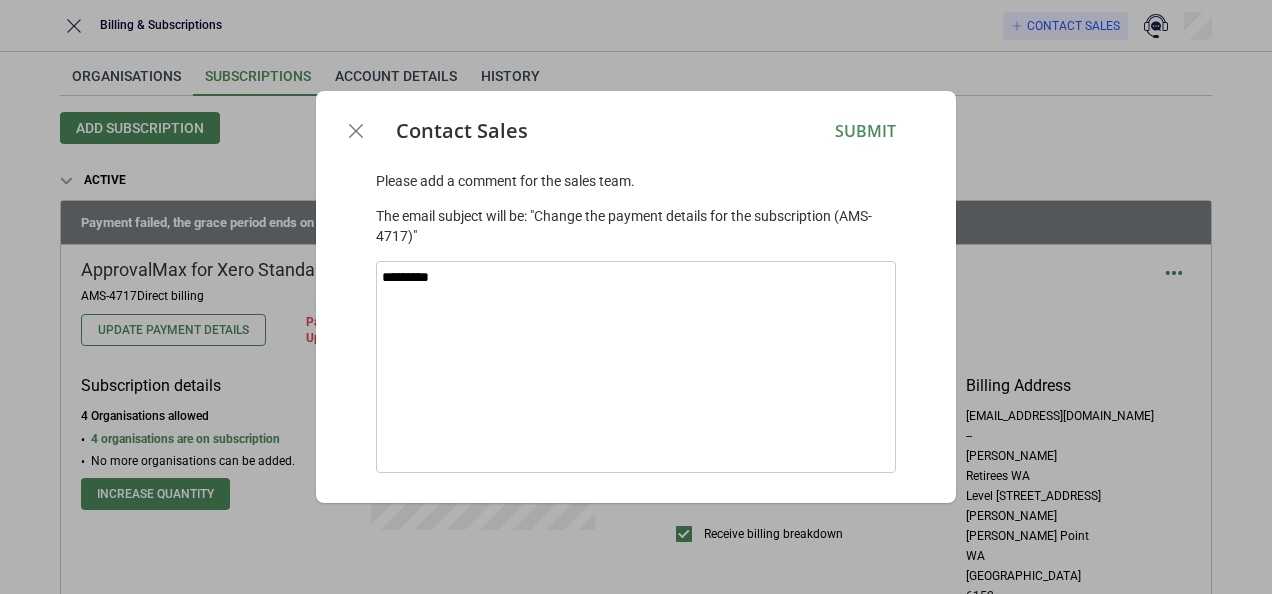 type on "********" 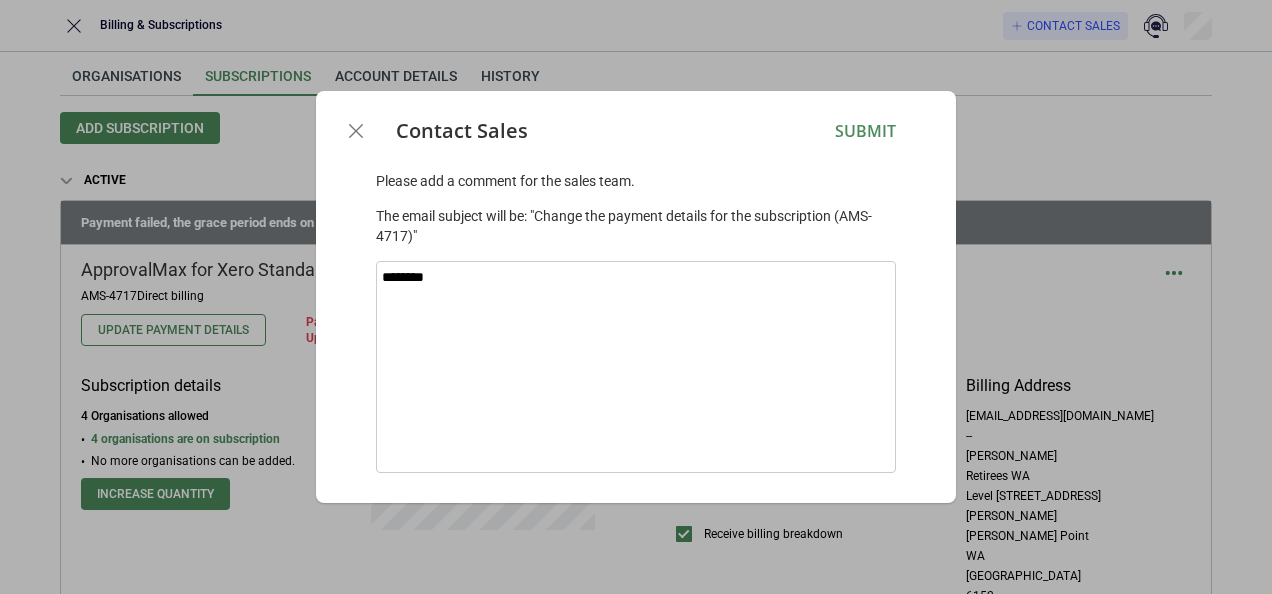 type on "*********" 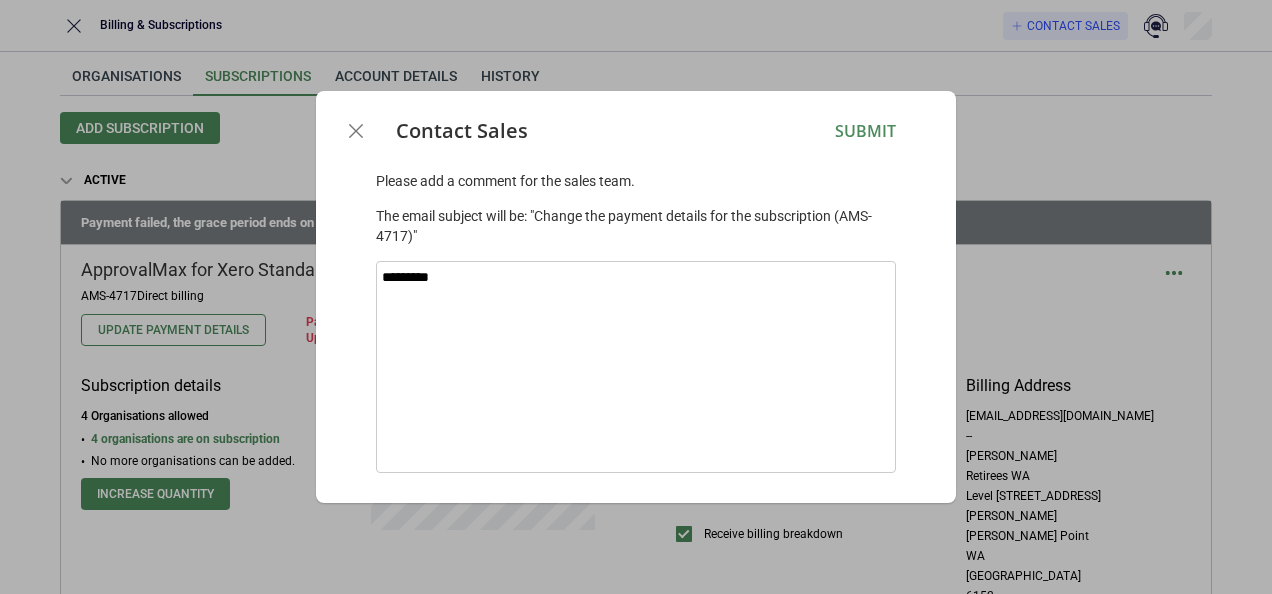 type on "**********" 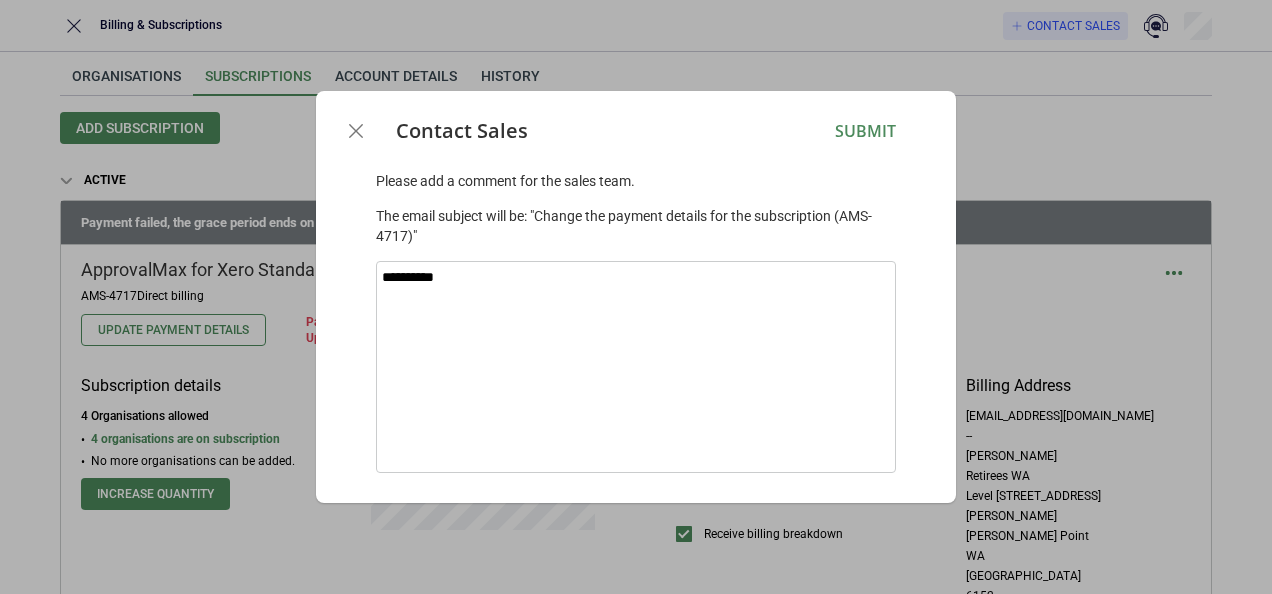 type on "**********" 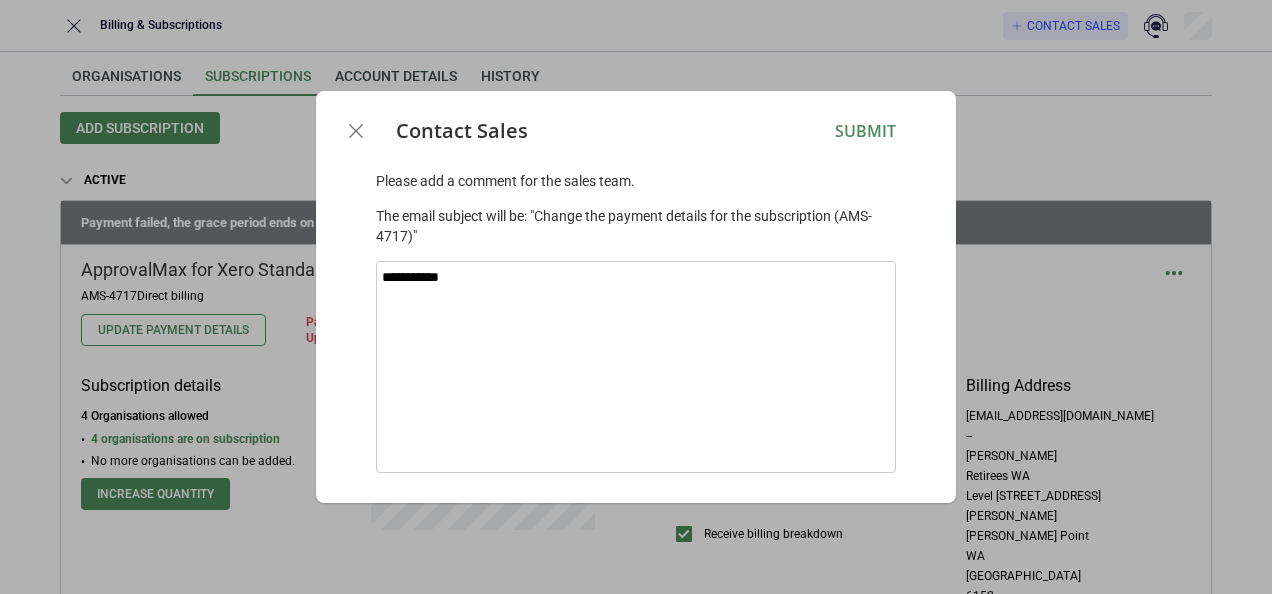 type on "**********" 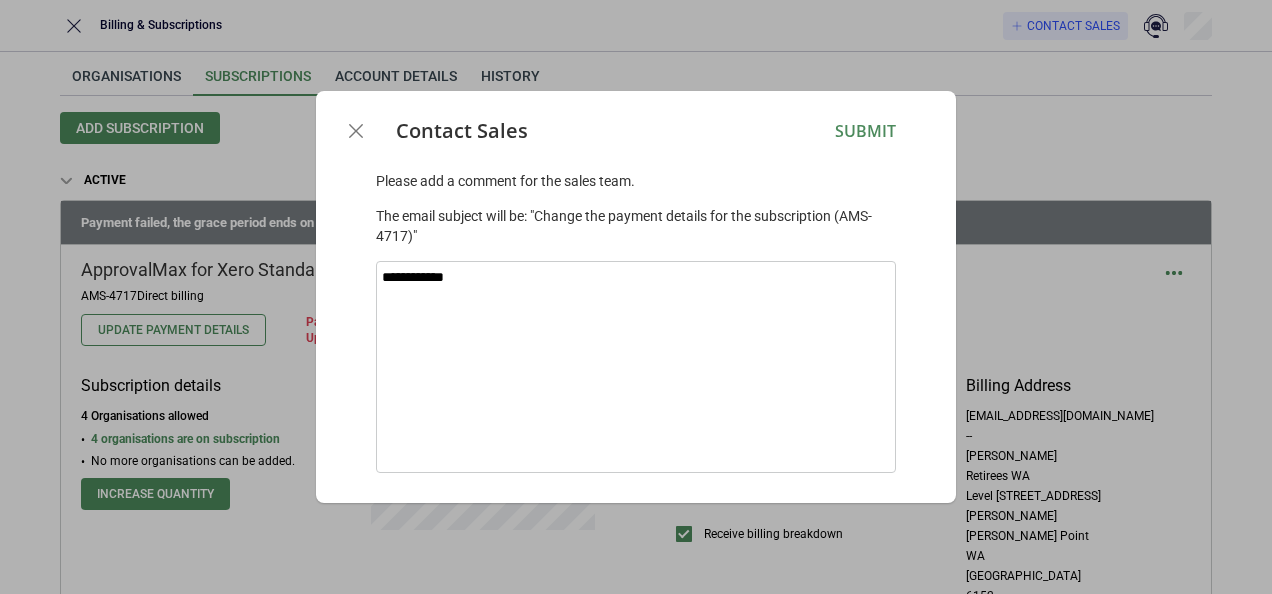 type on "**********" 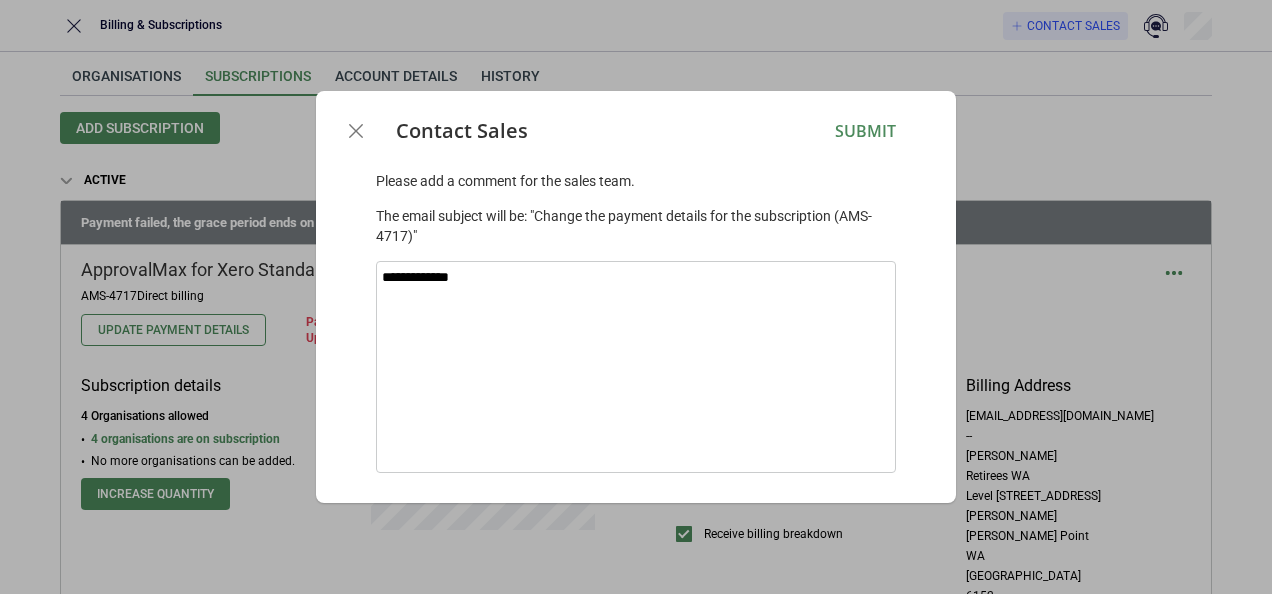 type on "**********" 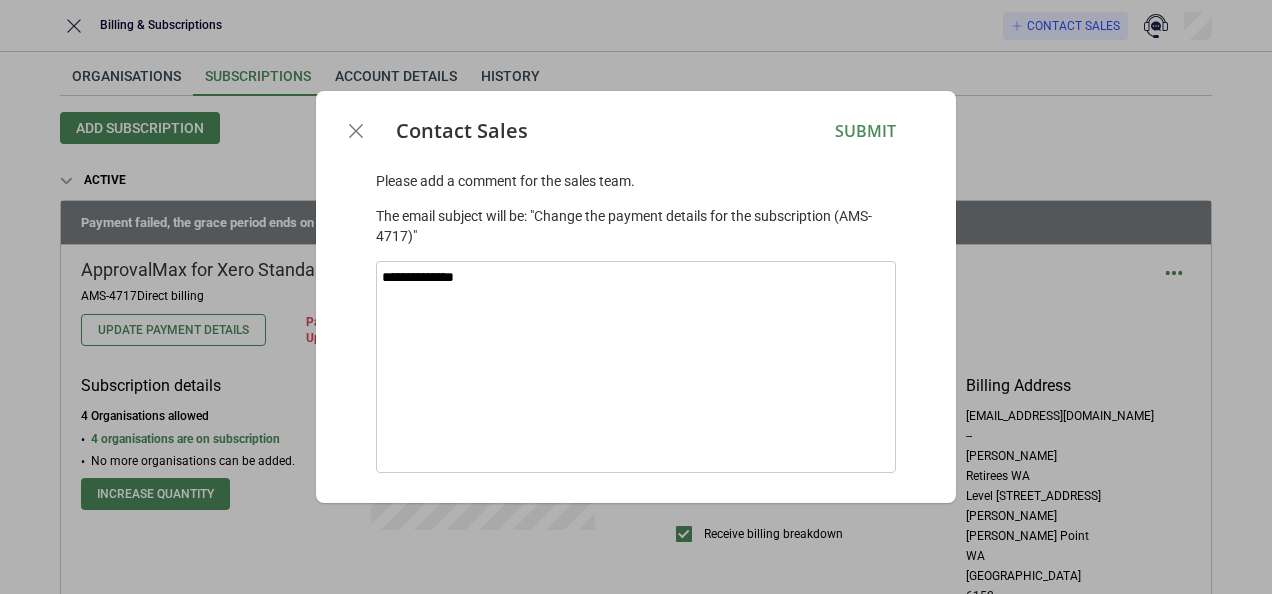 type on "*" 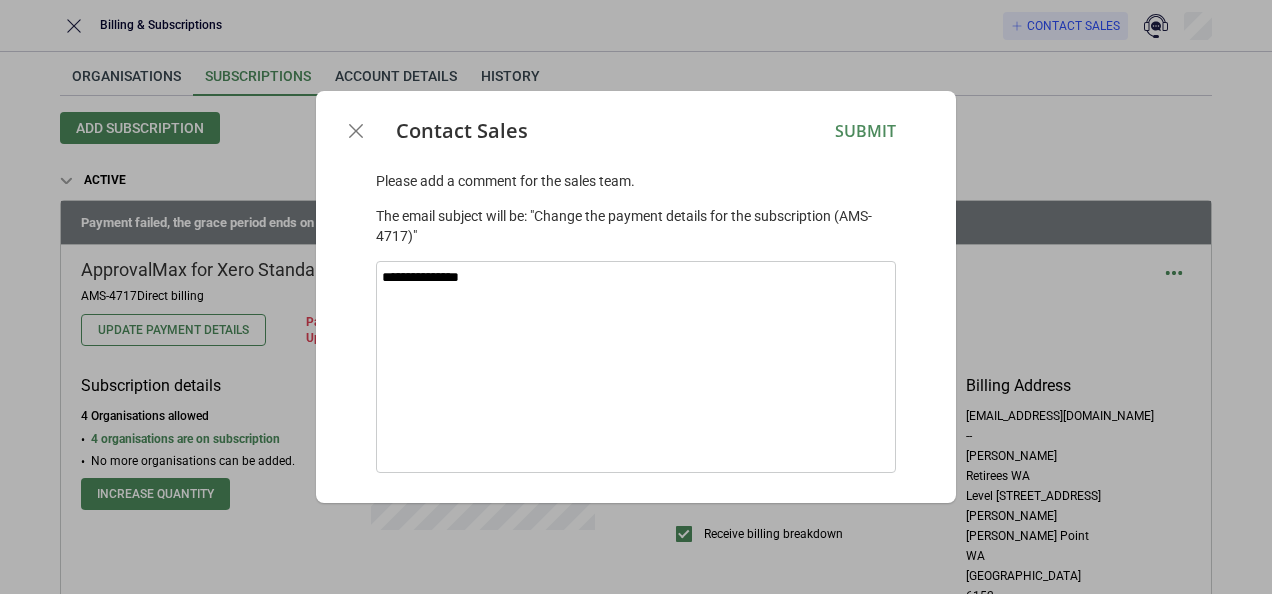 type on "**********" 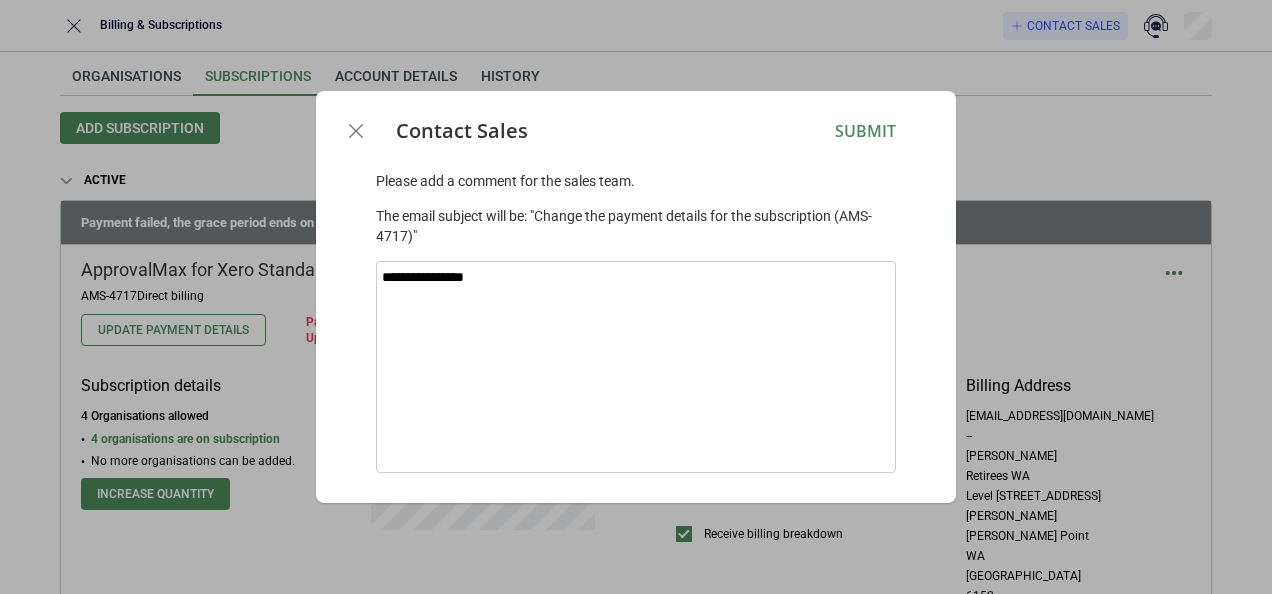 type on "**********" 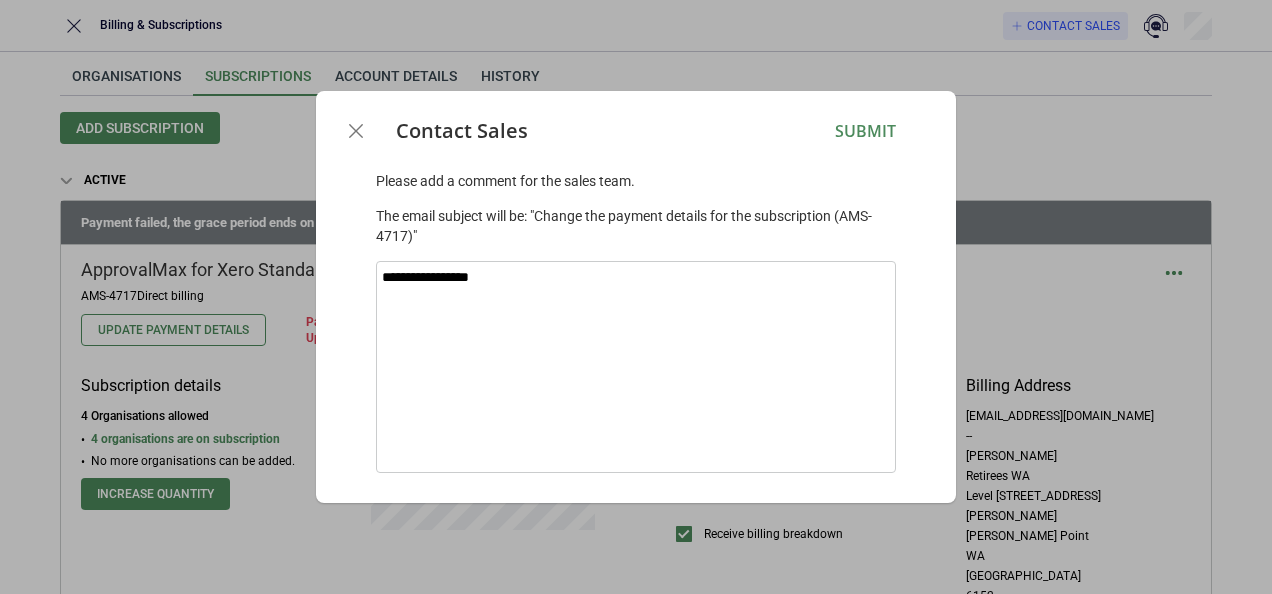 type on "**********" 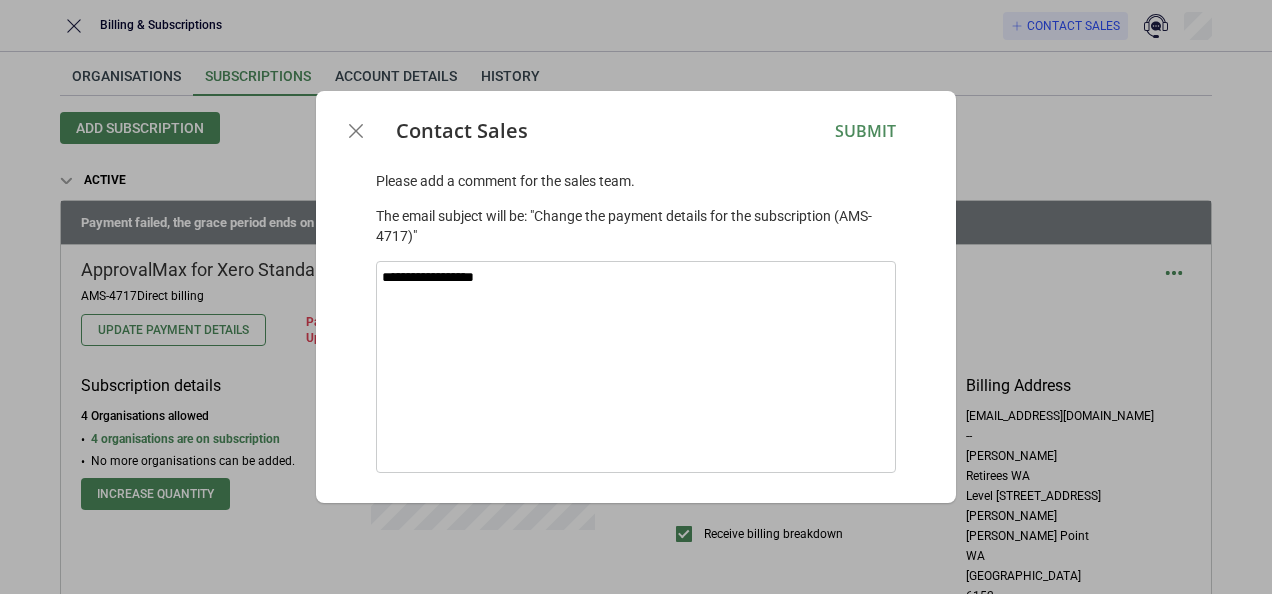 type on "**********" 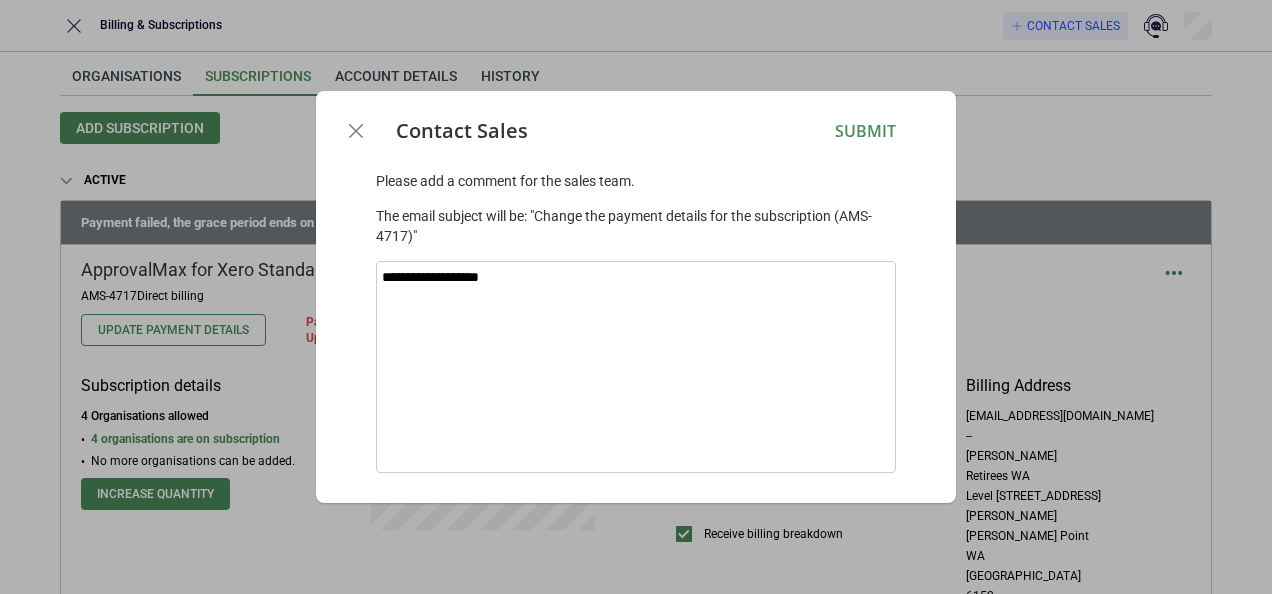 type on "*" 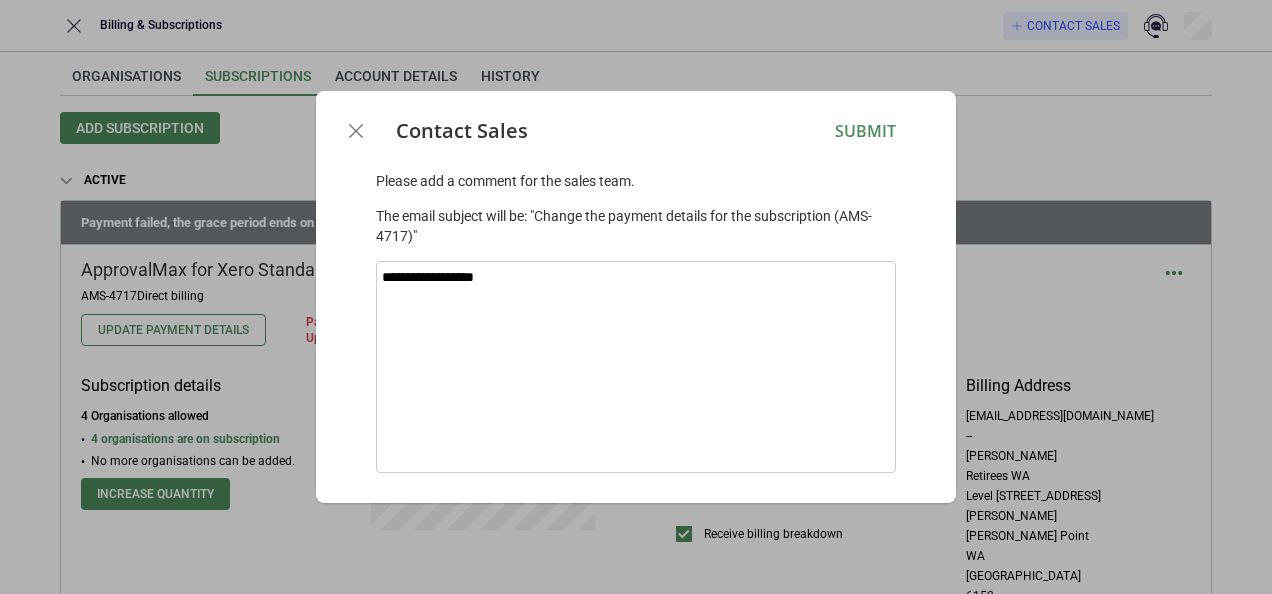 type on "**********" 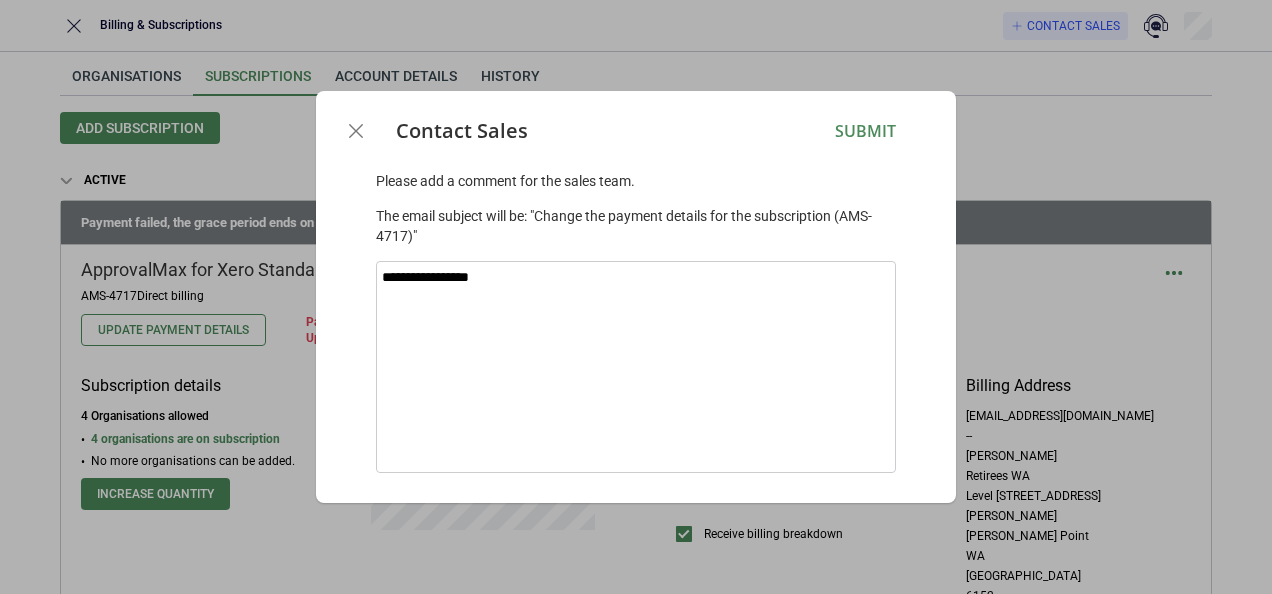 type on "**********" 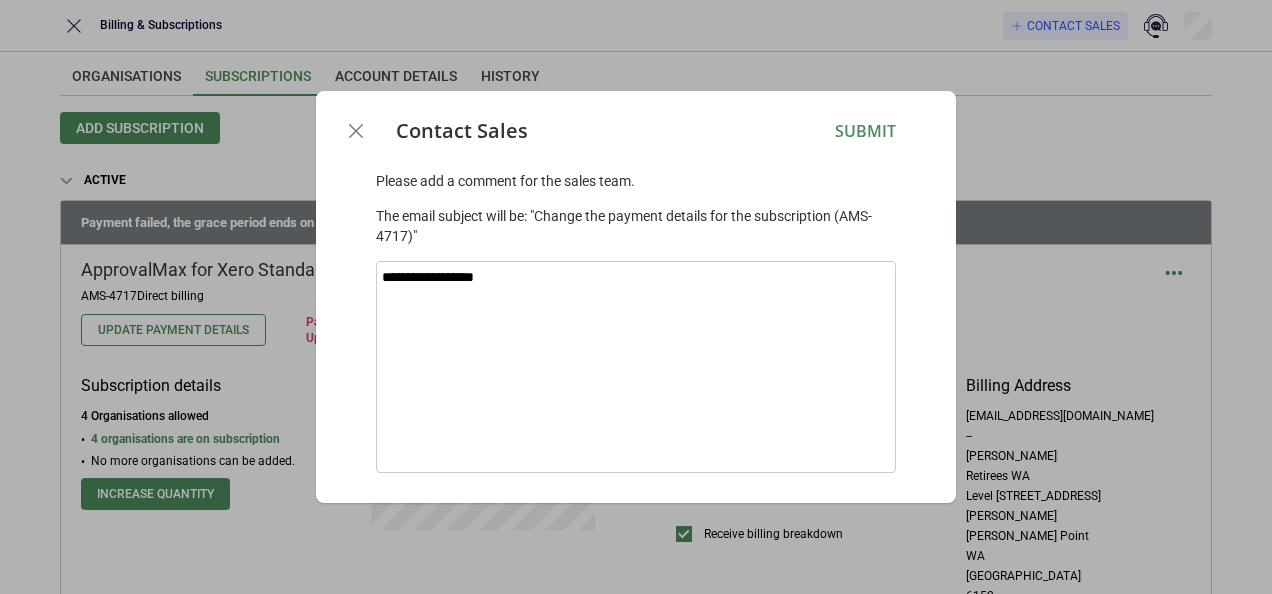 type on "**********" 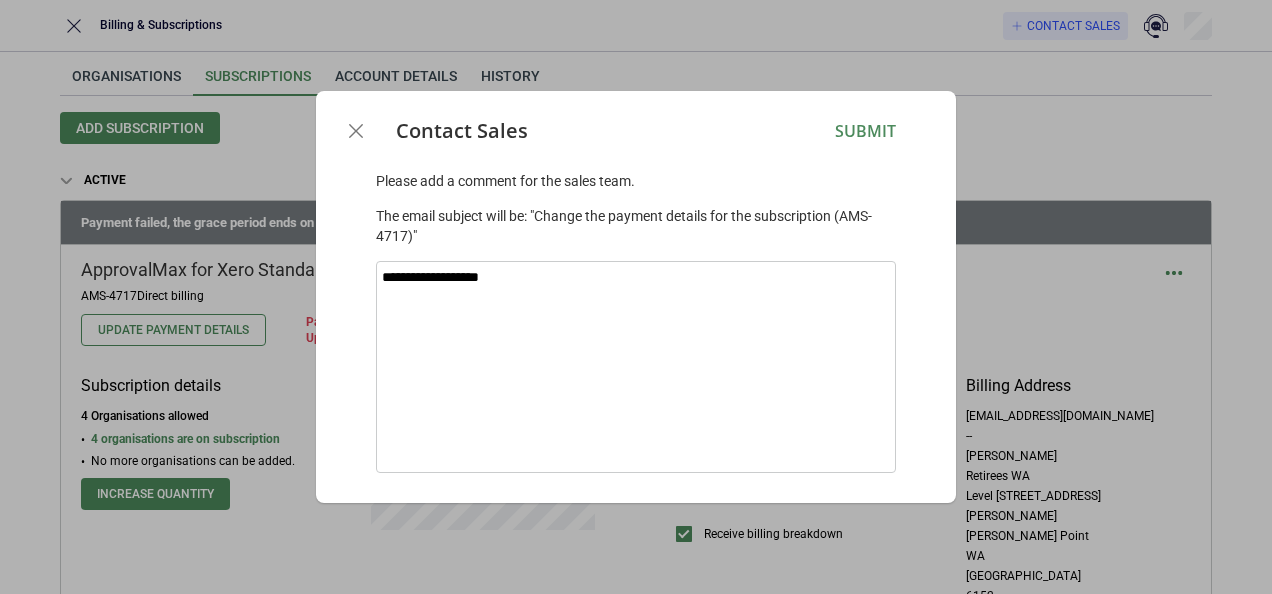 type on "**********" 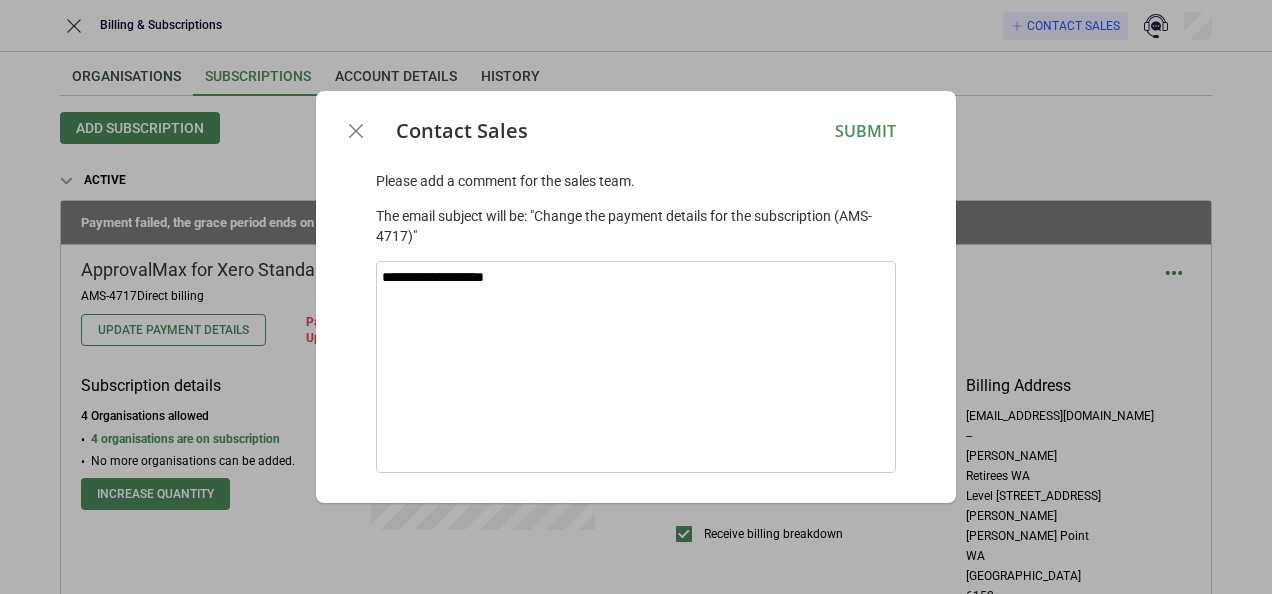 type on "**********" 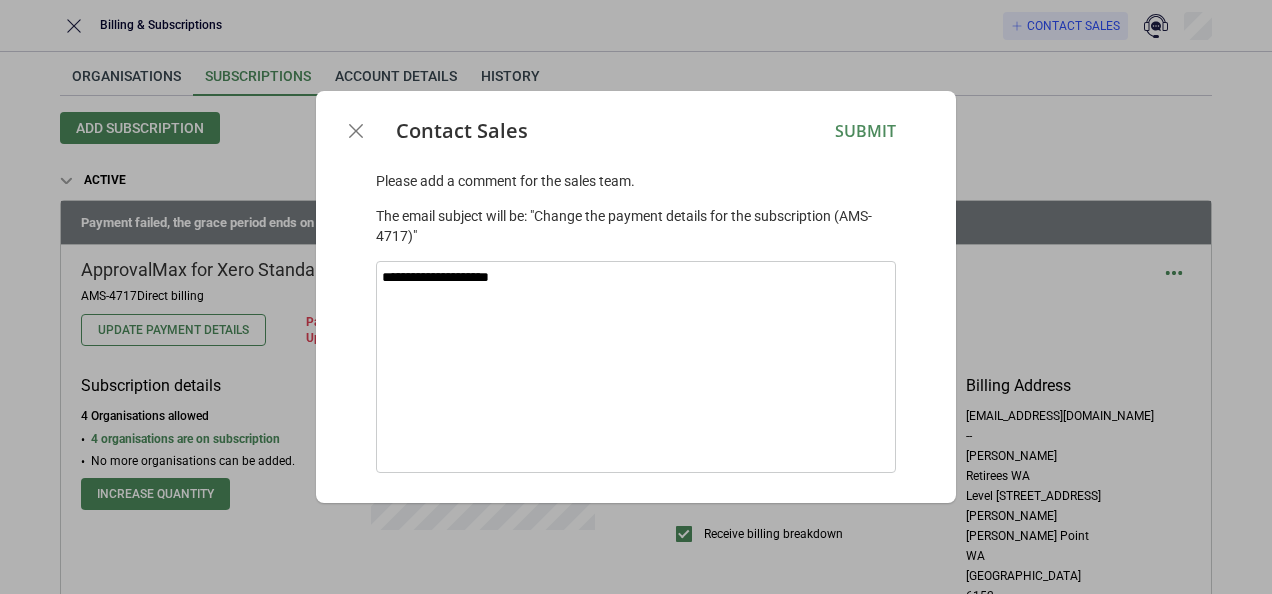 type on "**********" 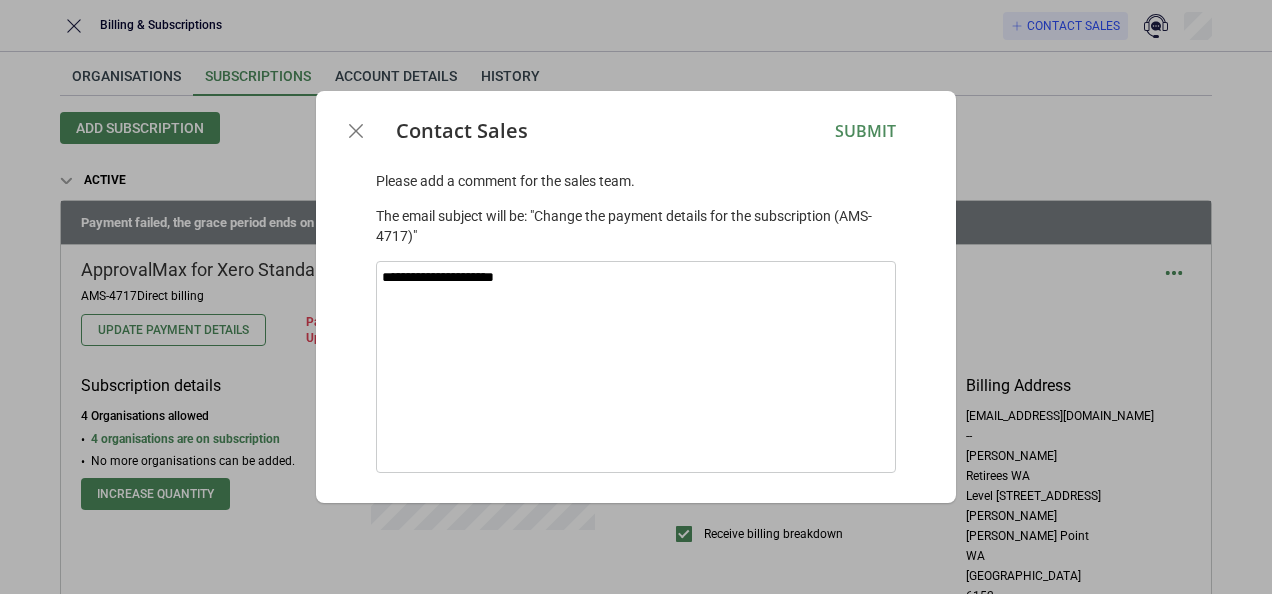 type on "**********" 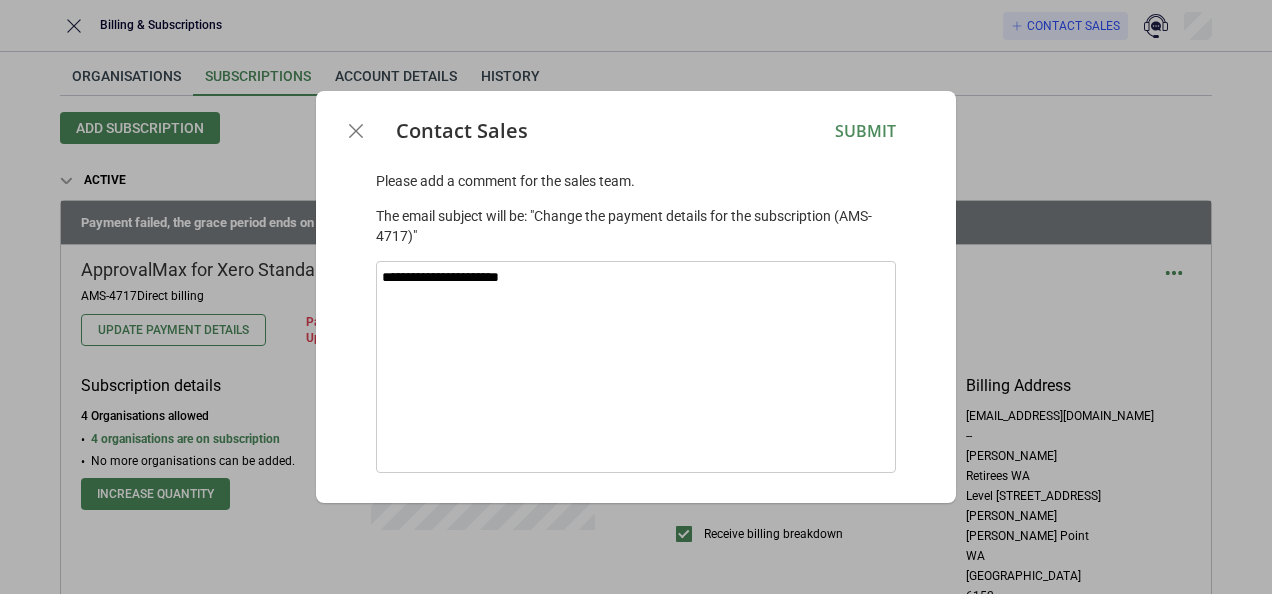 type on "**********" 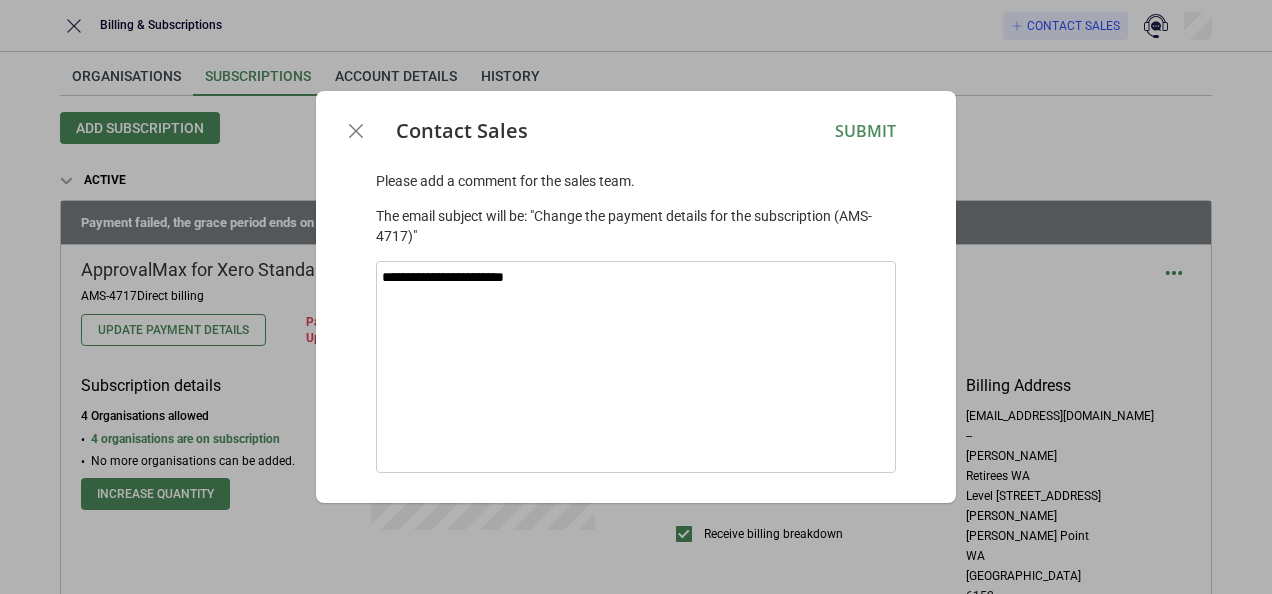 type on "**********" 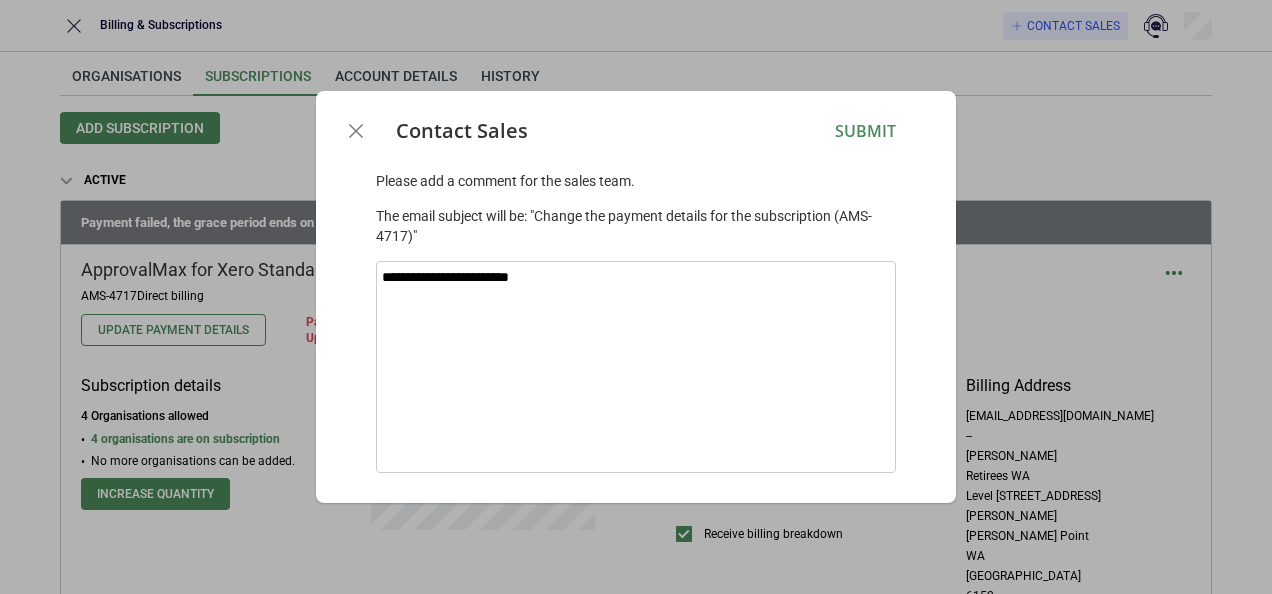 type on "**********" 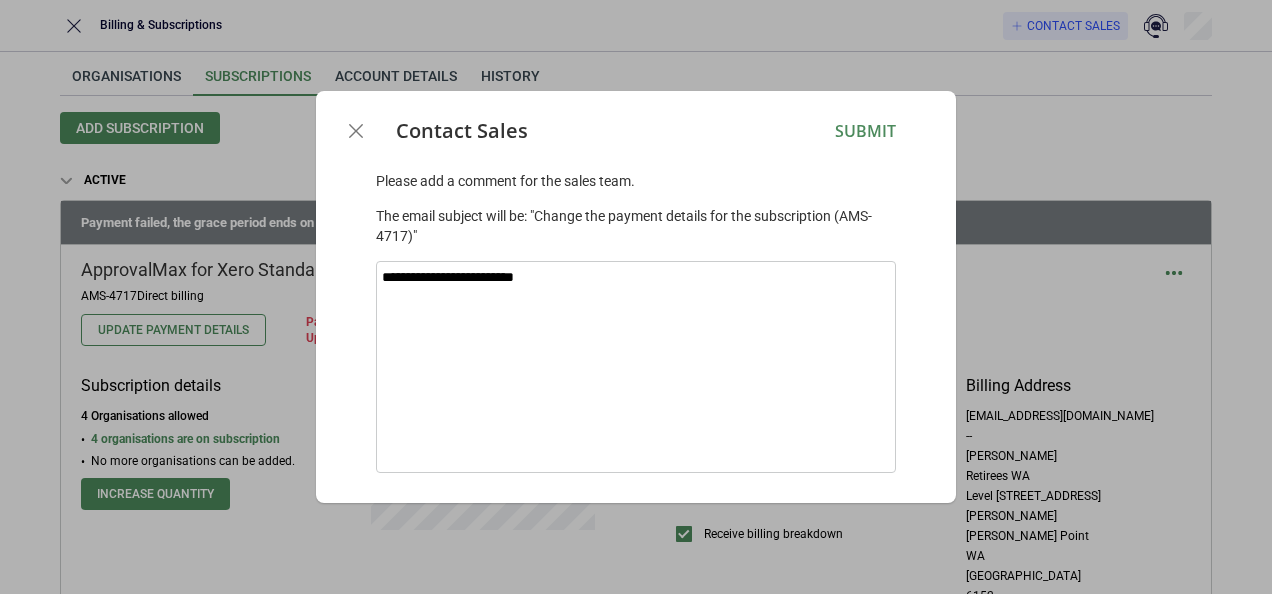 type on "*" 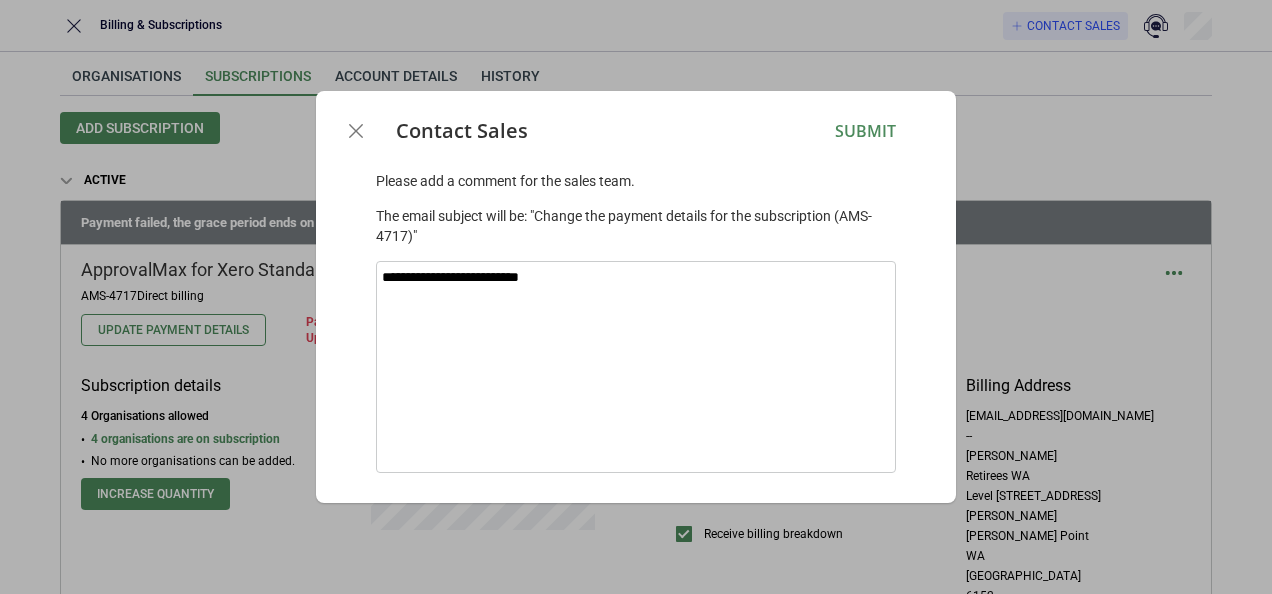 type on "**********" 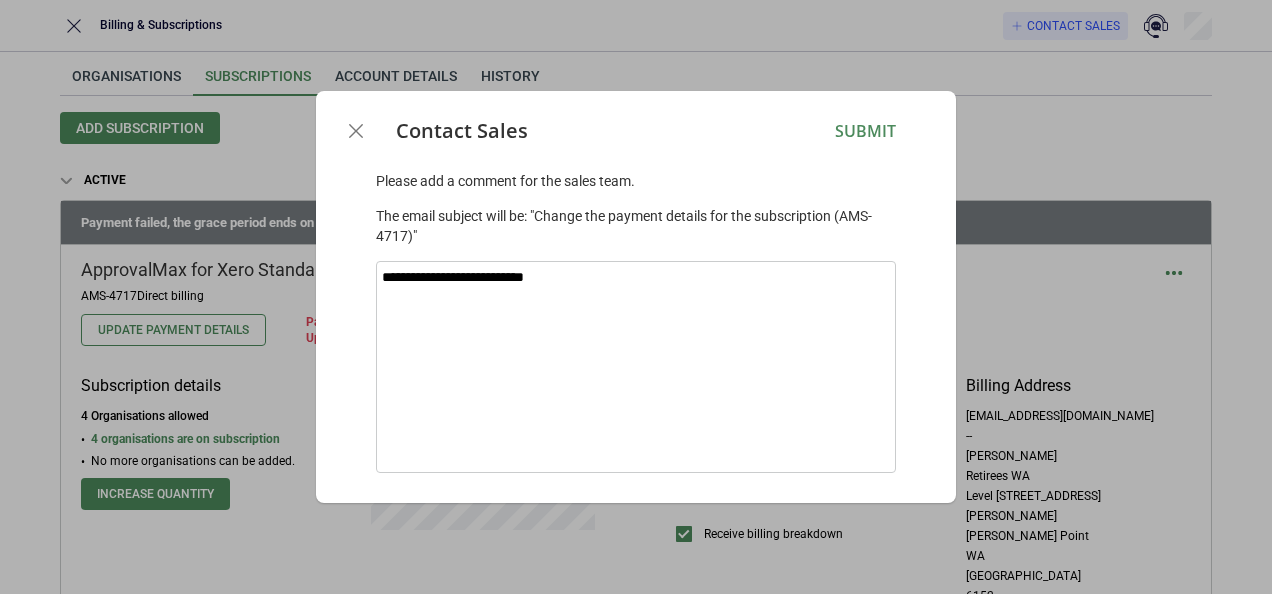 type on "*" 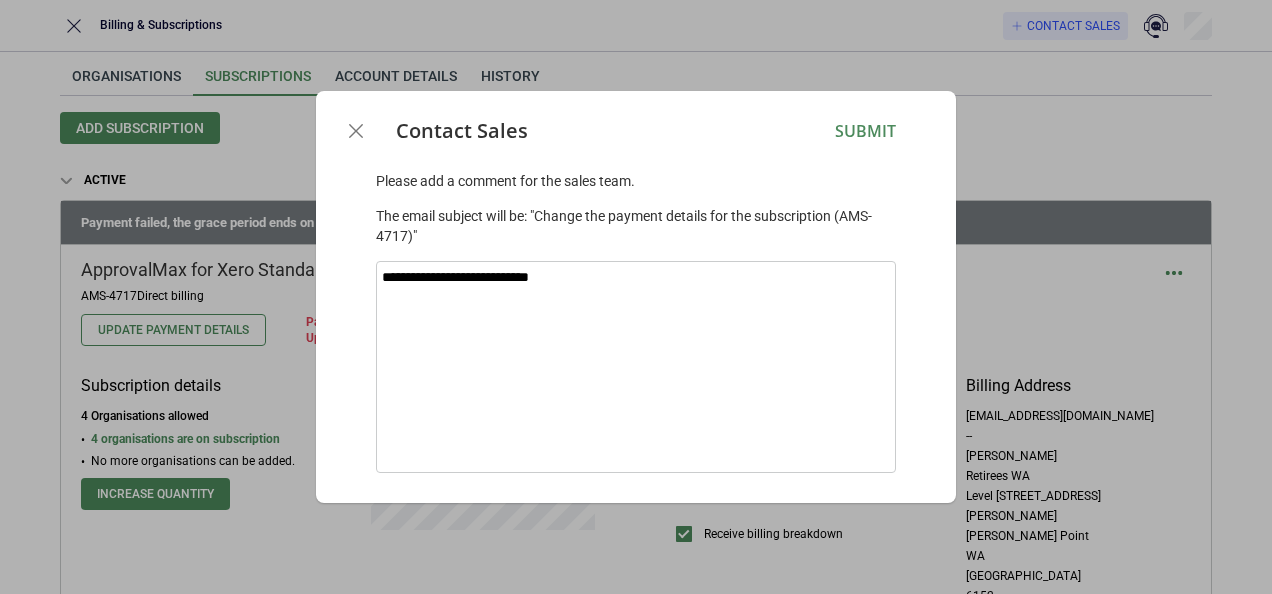 type on "**********" 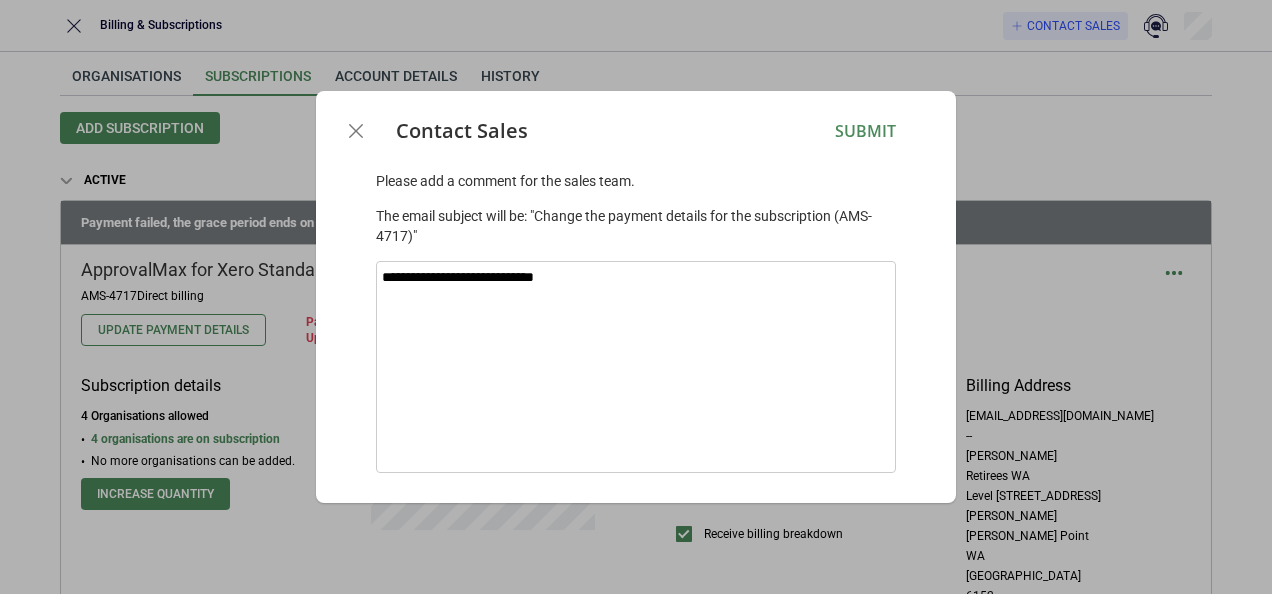 type on "**********" 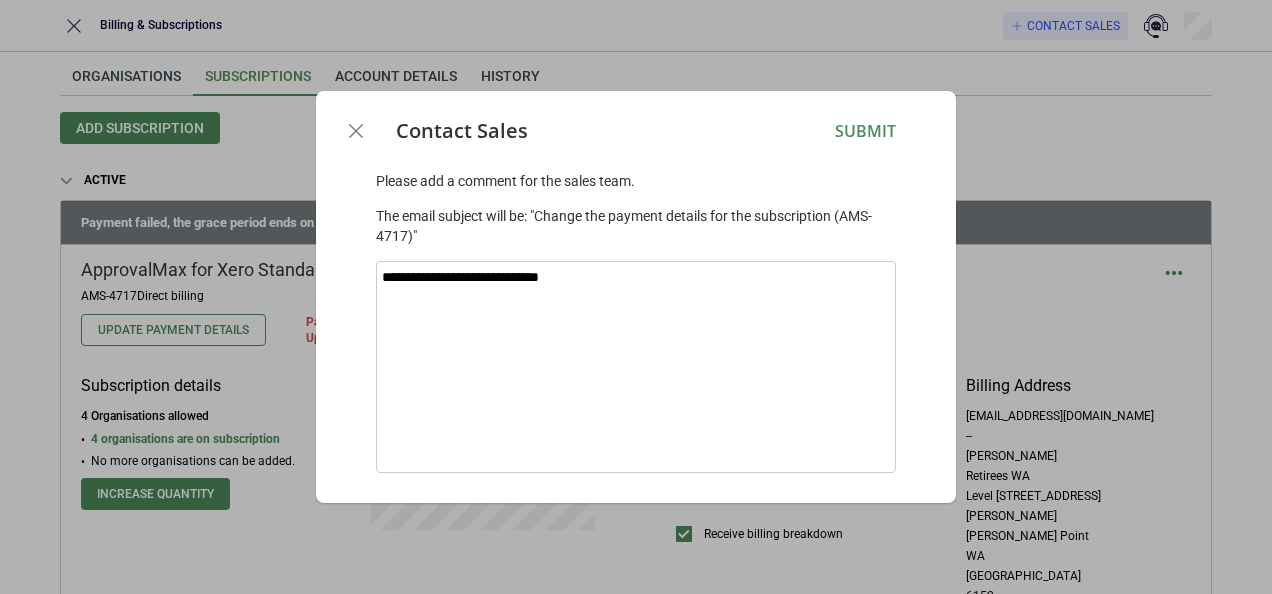 type on "**********" 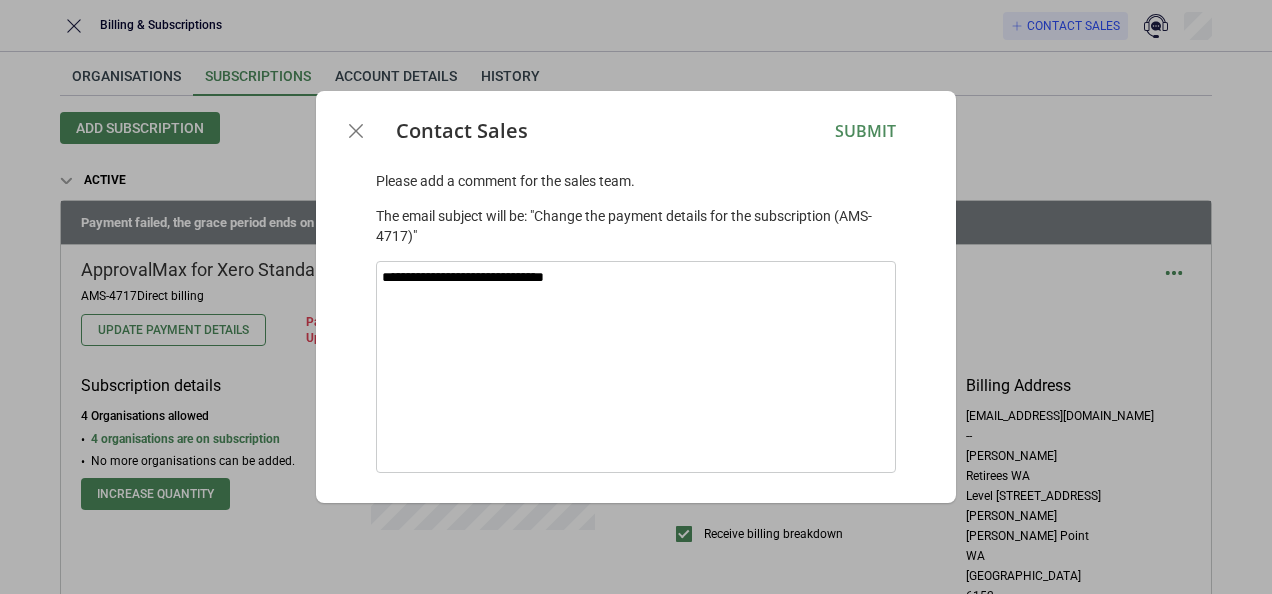 type on "**********" 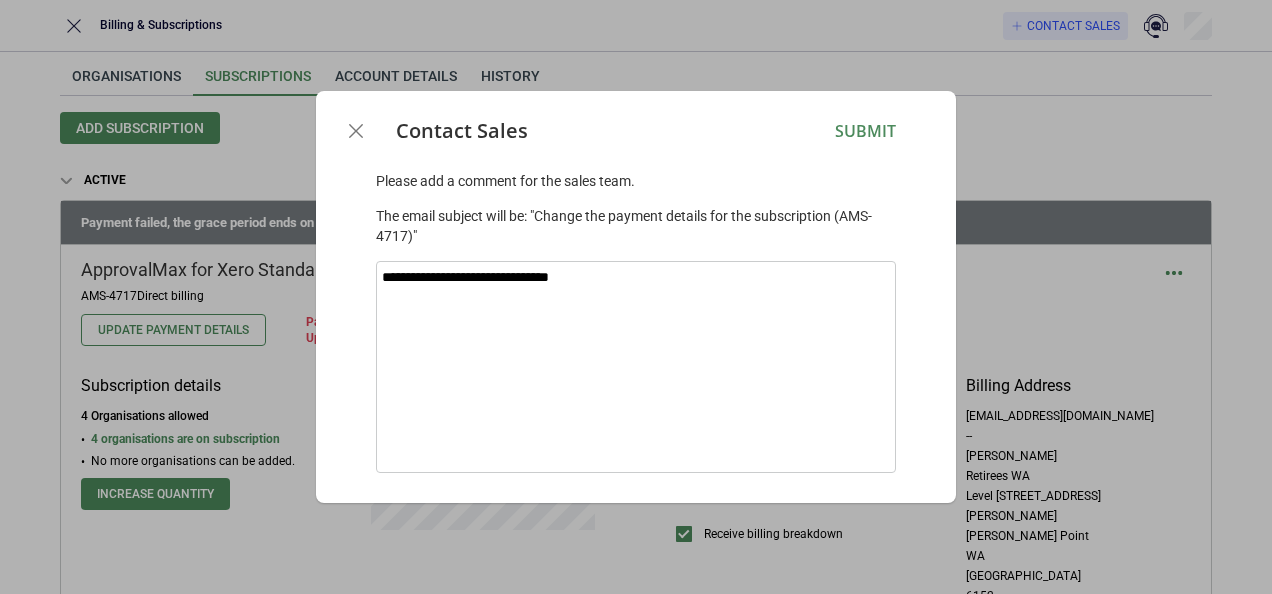 type on "**********" 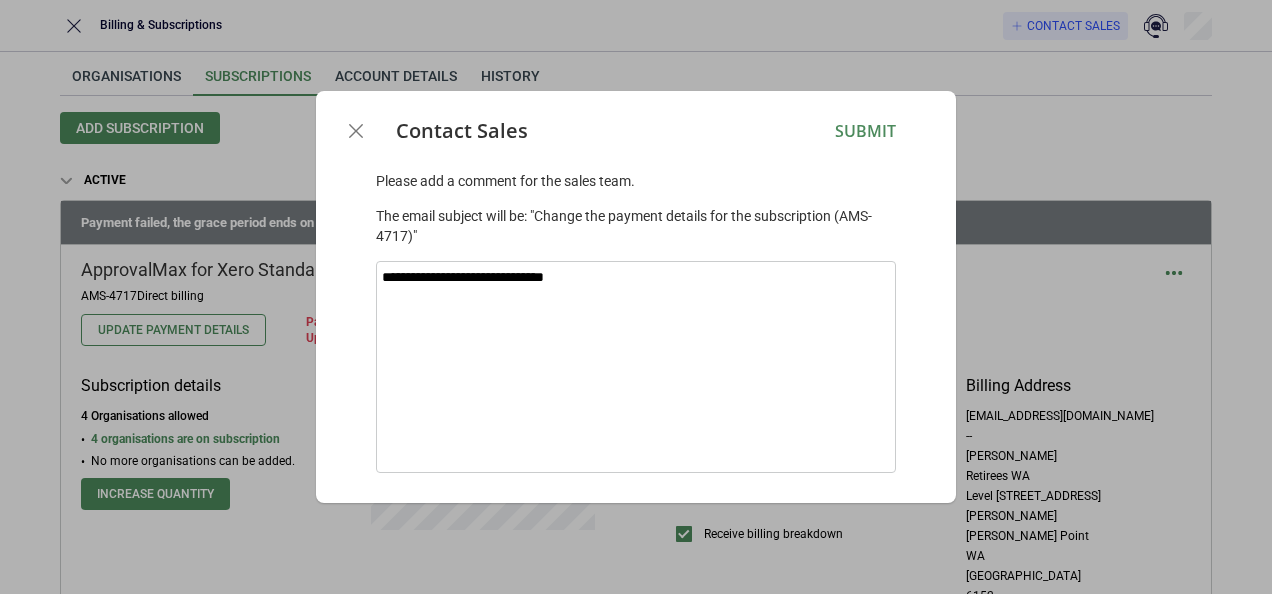 type on "**********" 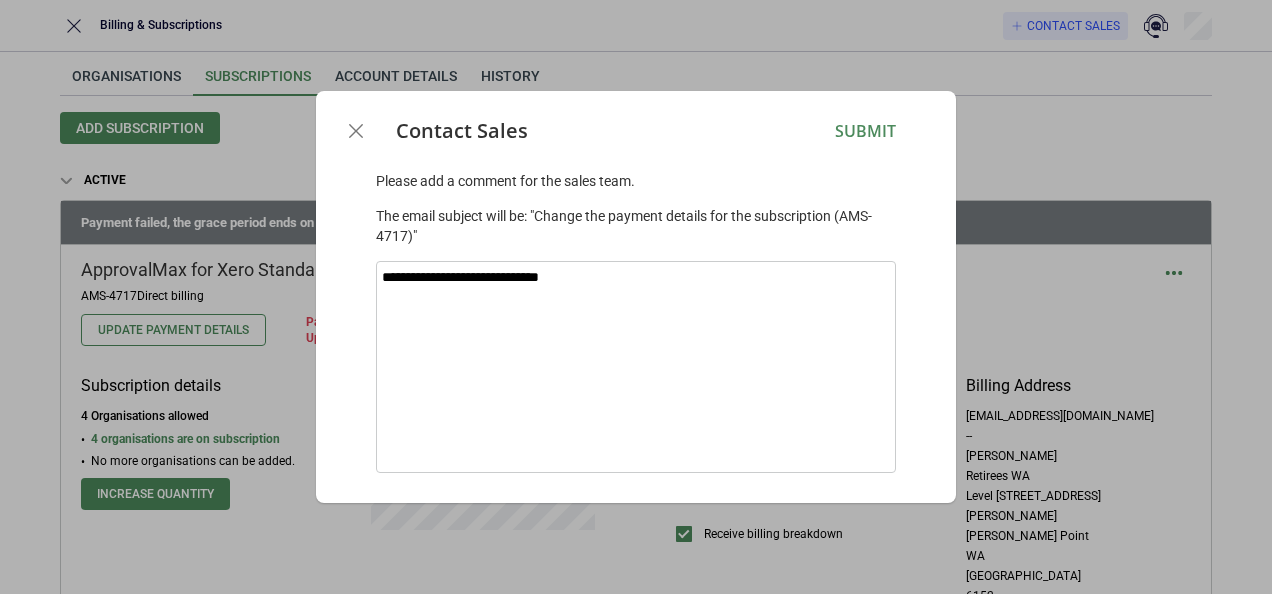 type on "**********" 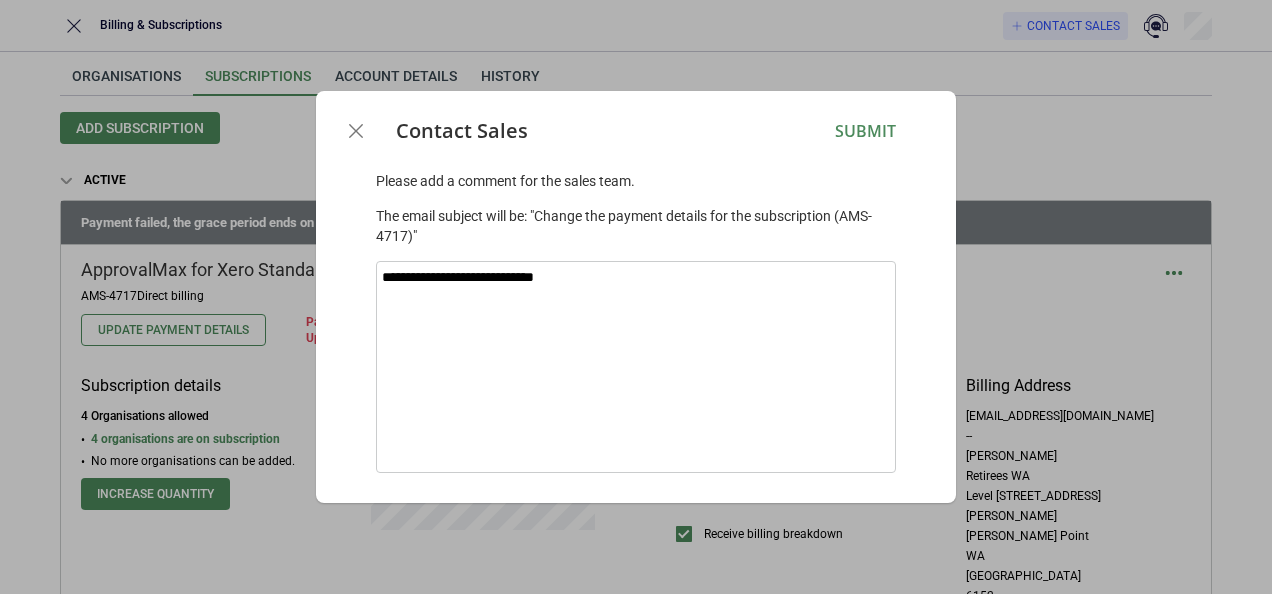 type on "**********" 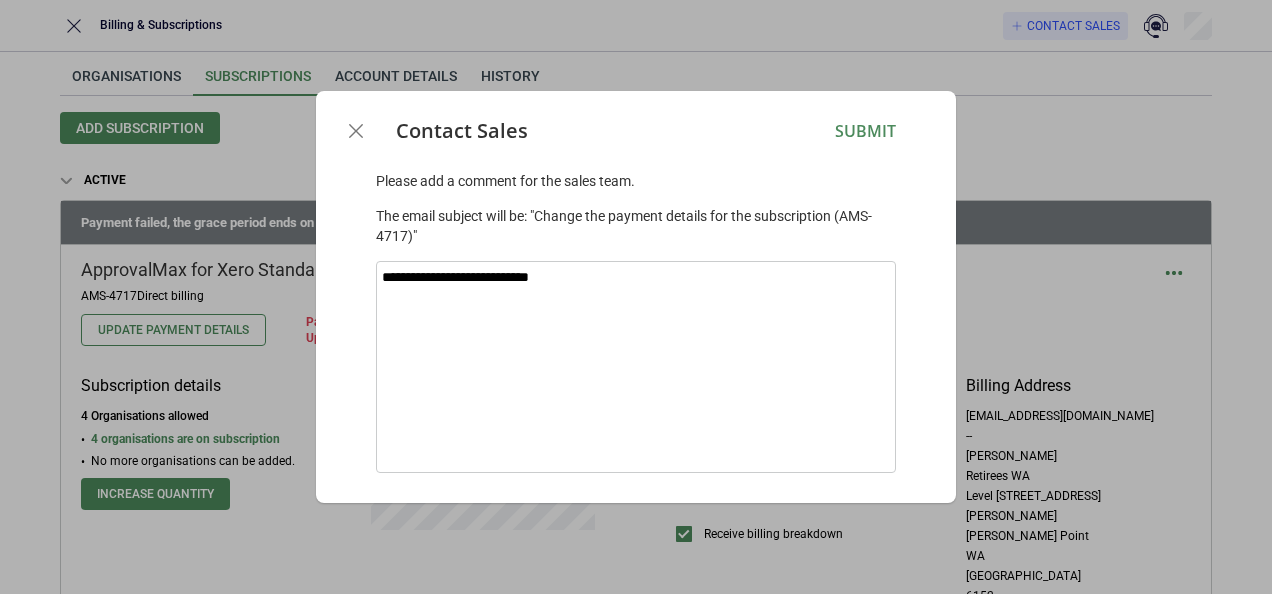 type on "**********" 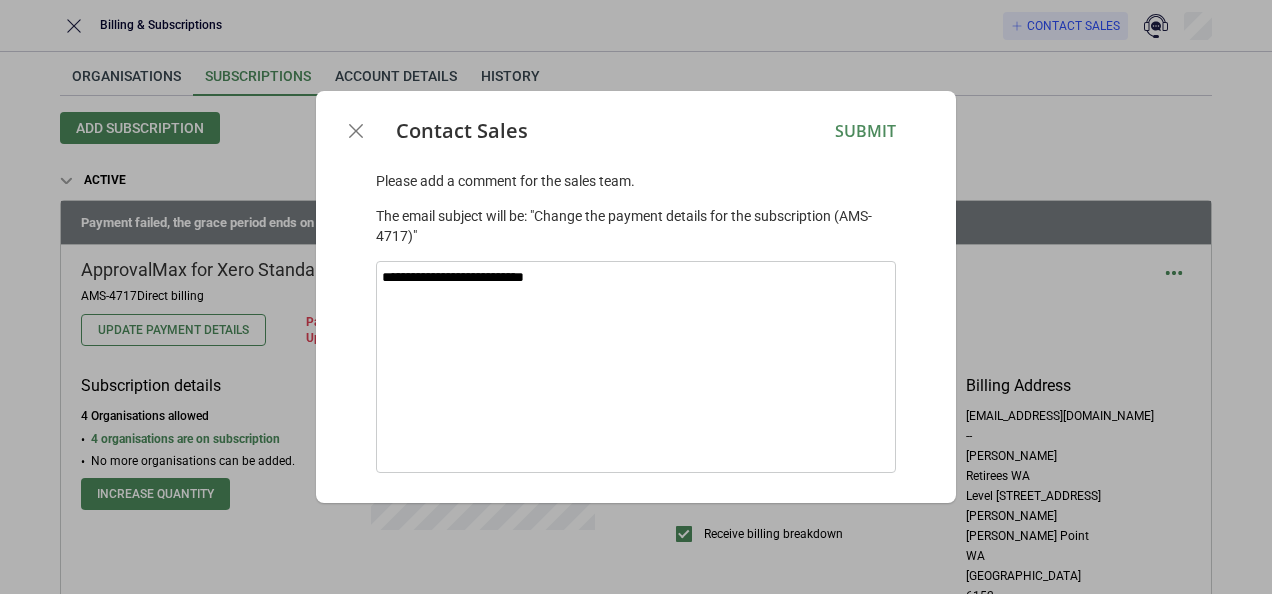 type on "**********" 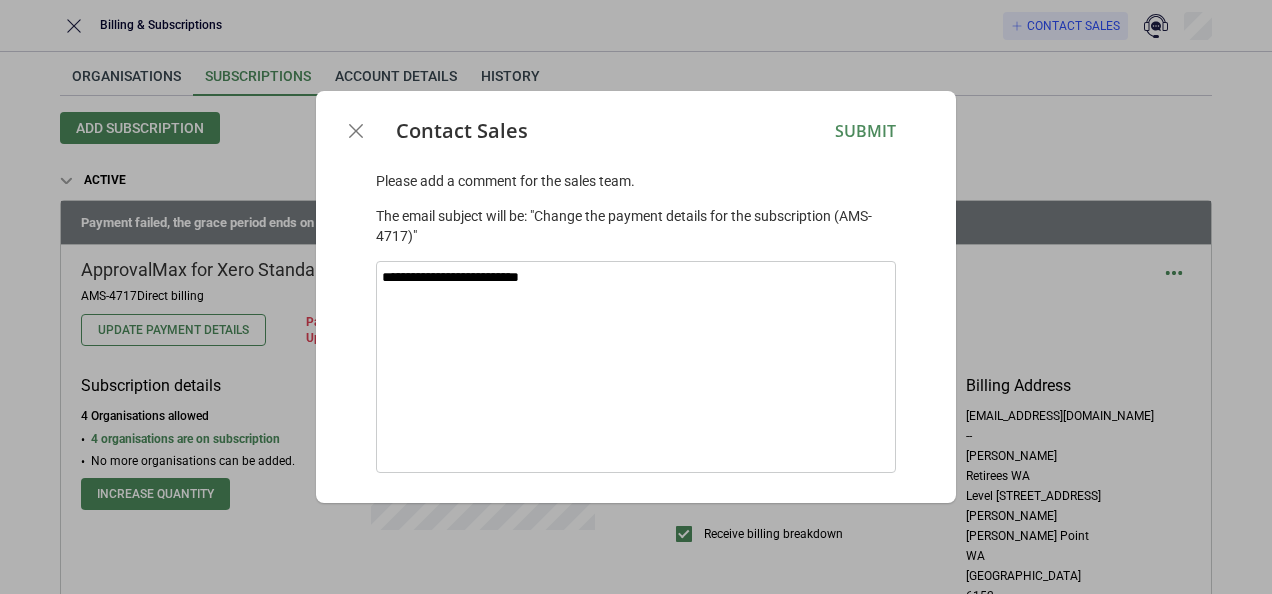 type on "*" 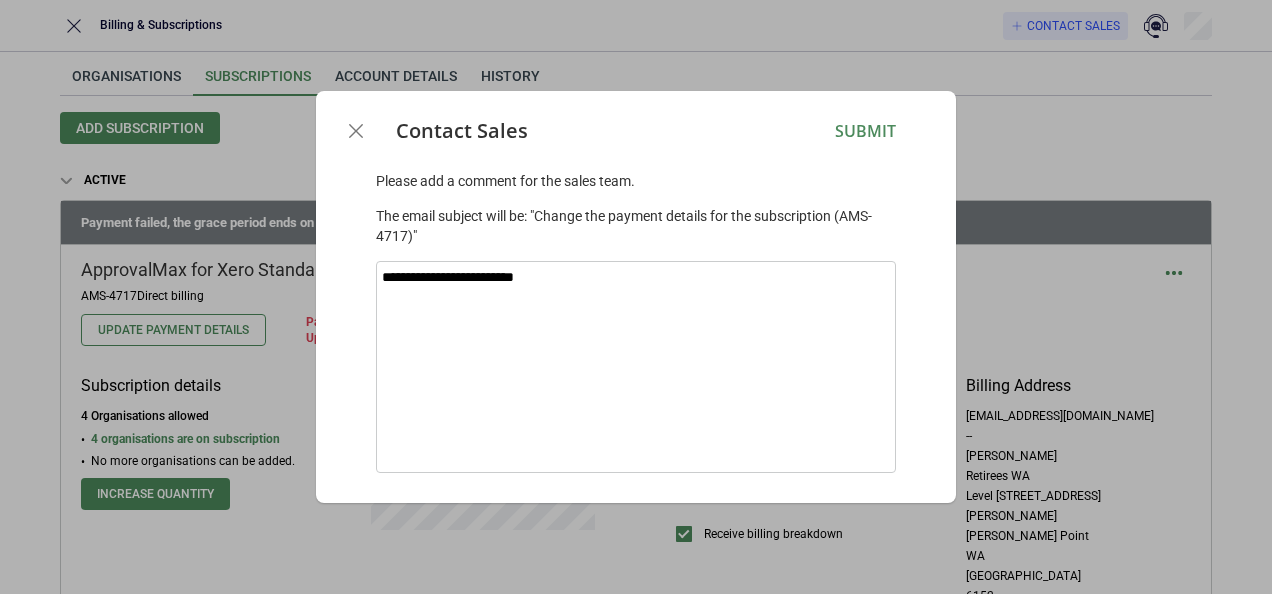 type on "**********" 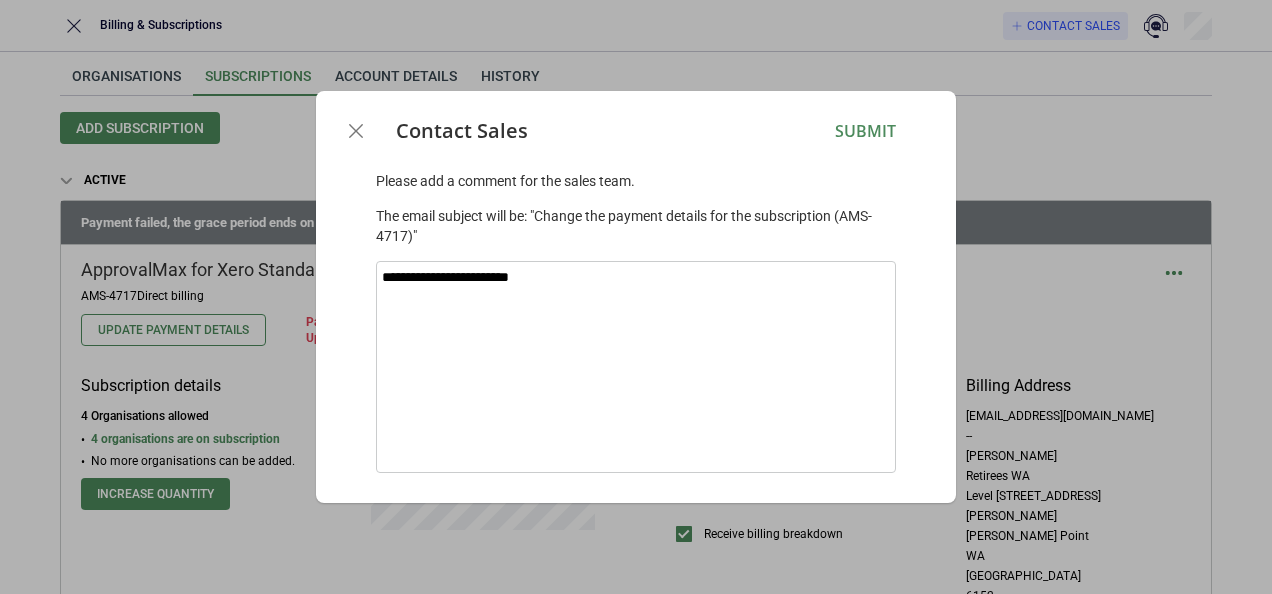 type on "**********" 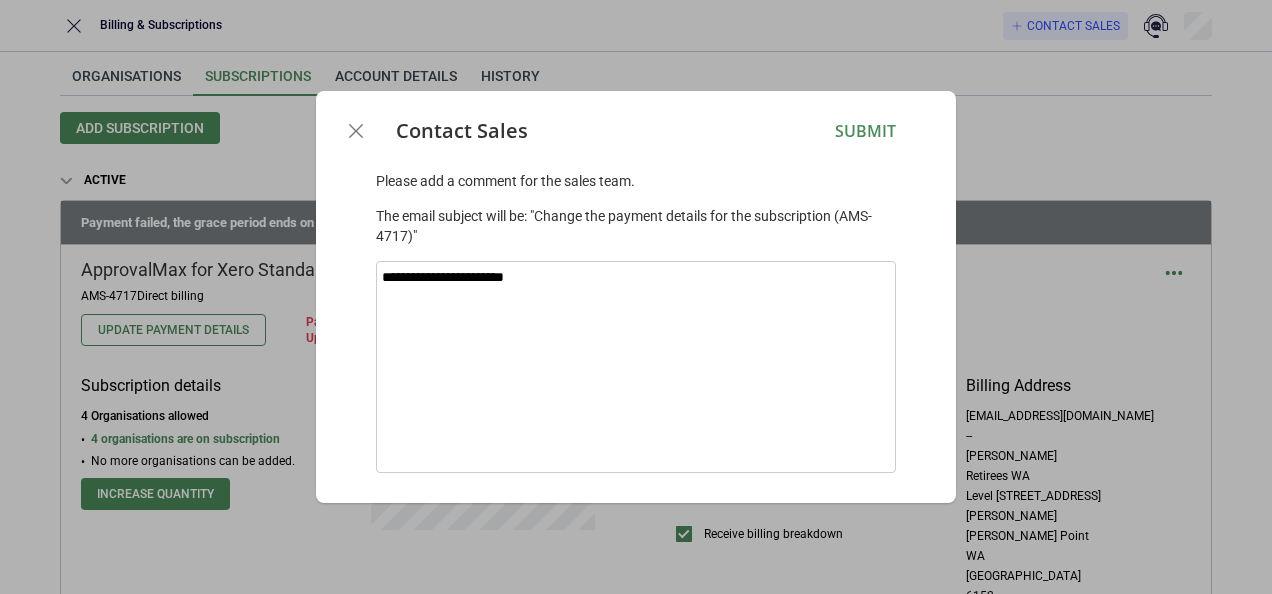 type on "**********" 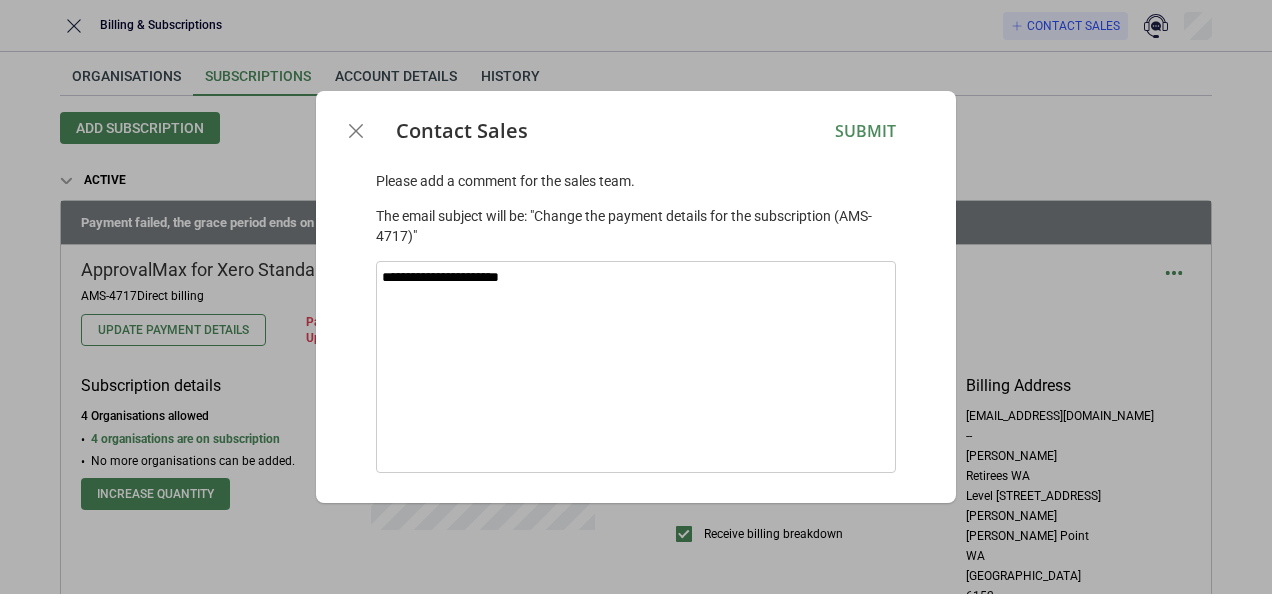 type on "**********" 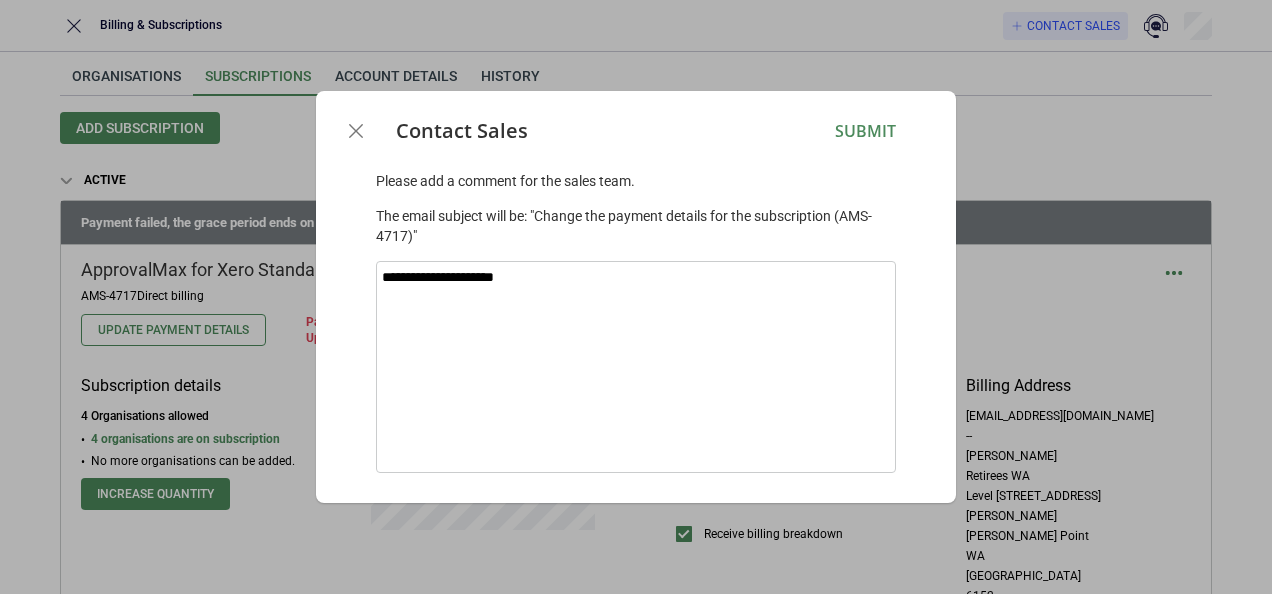 type on "**********" 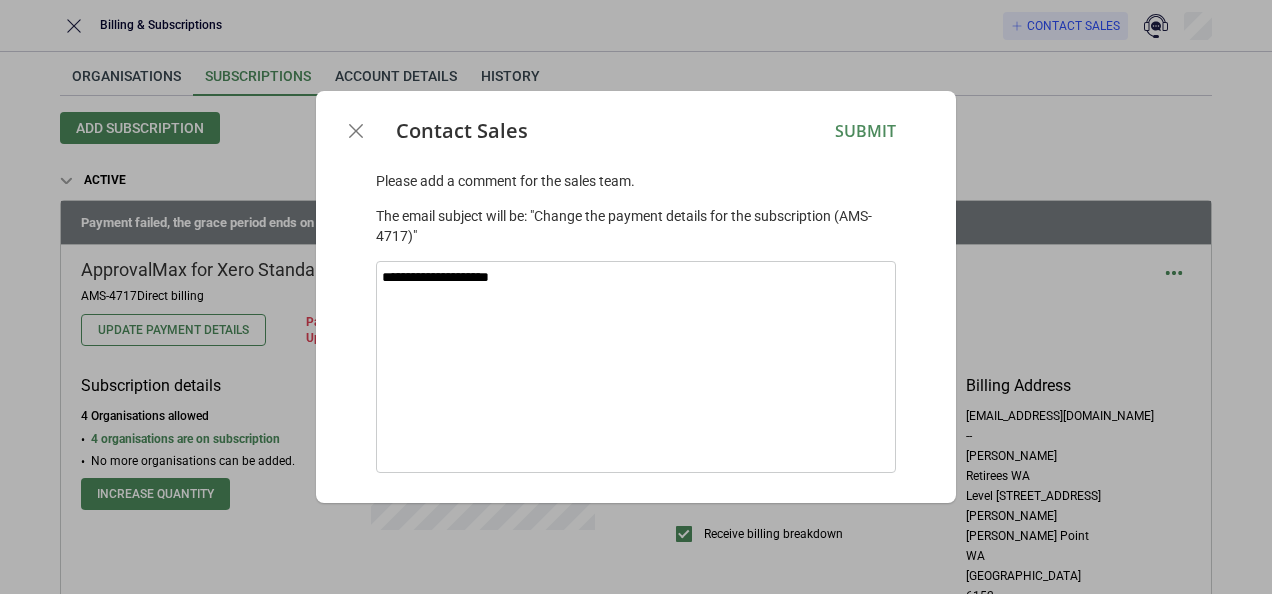 type on "**********" 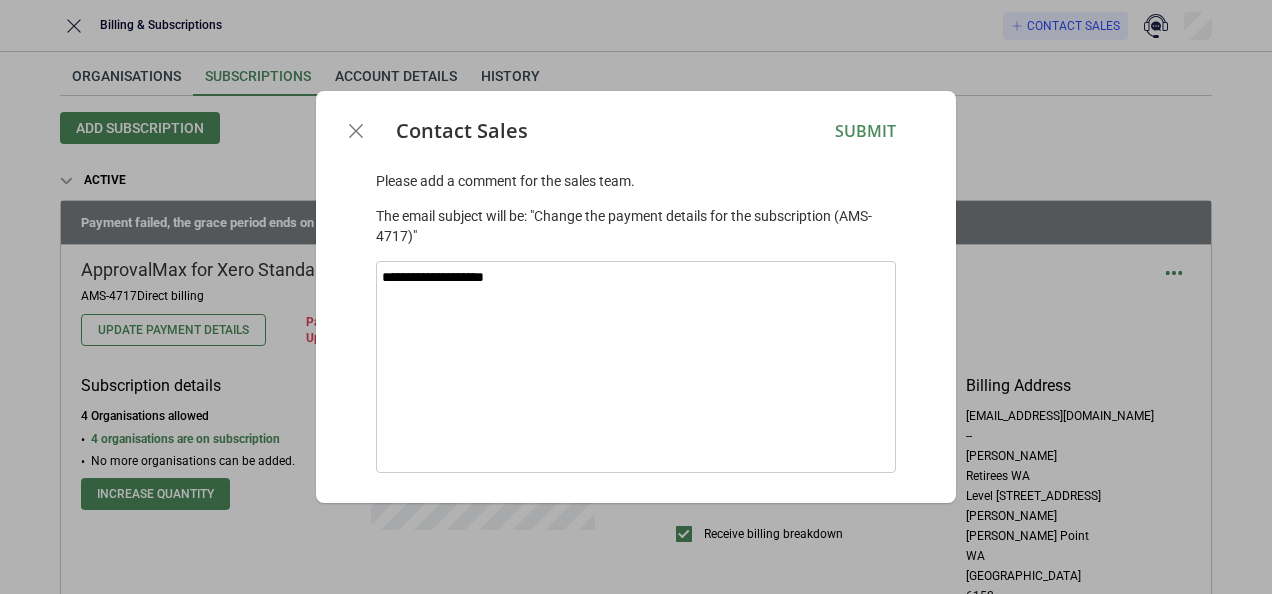 type on "**********" 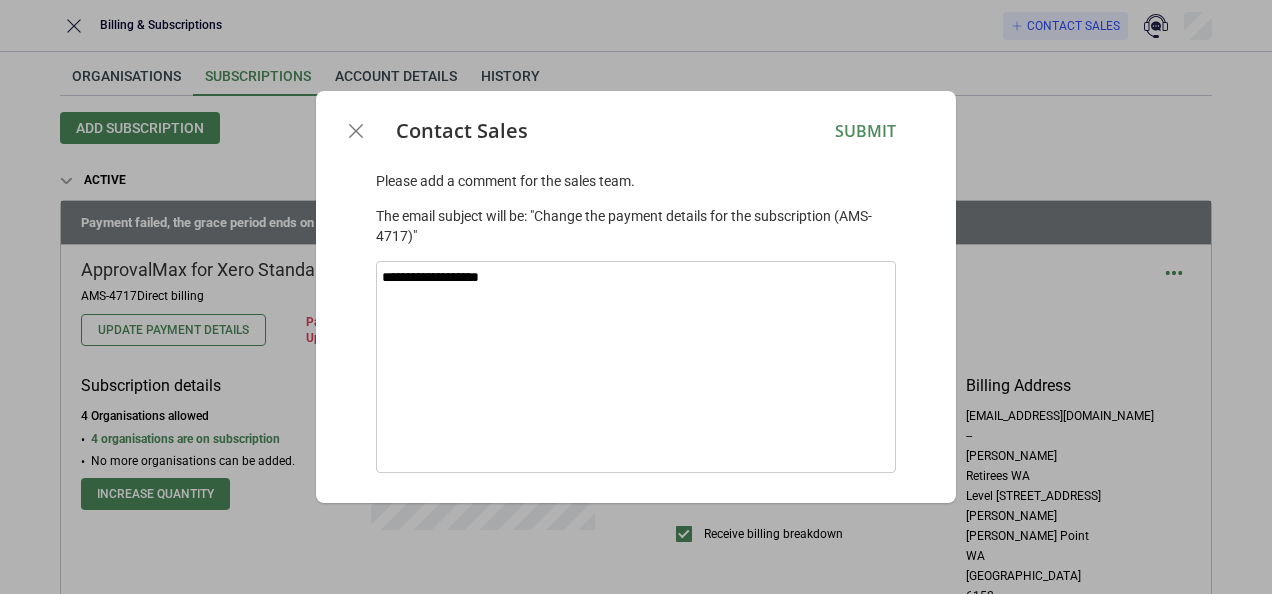 type on "**********" 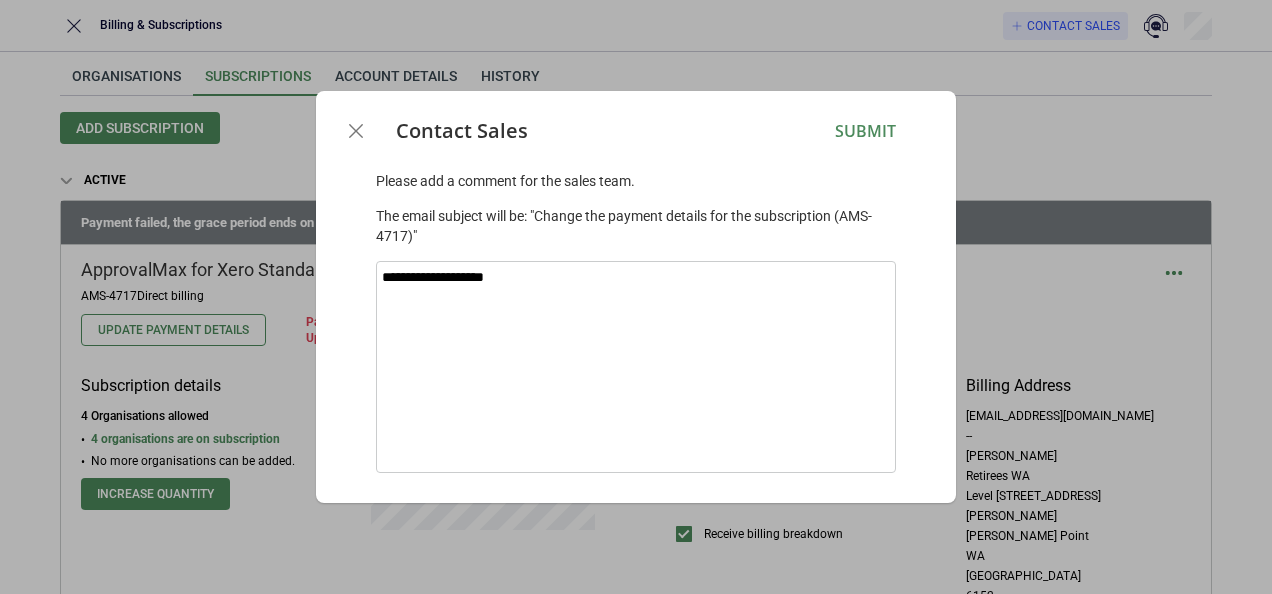 type on "**********" 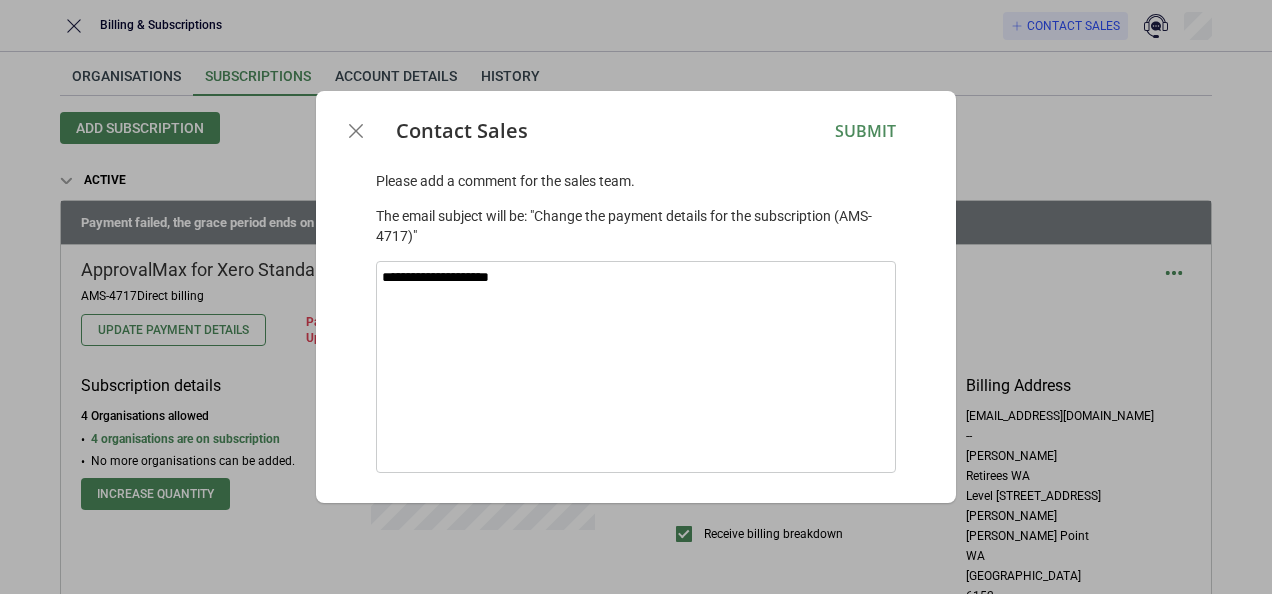 type on "**********" 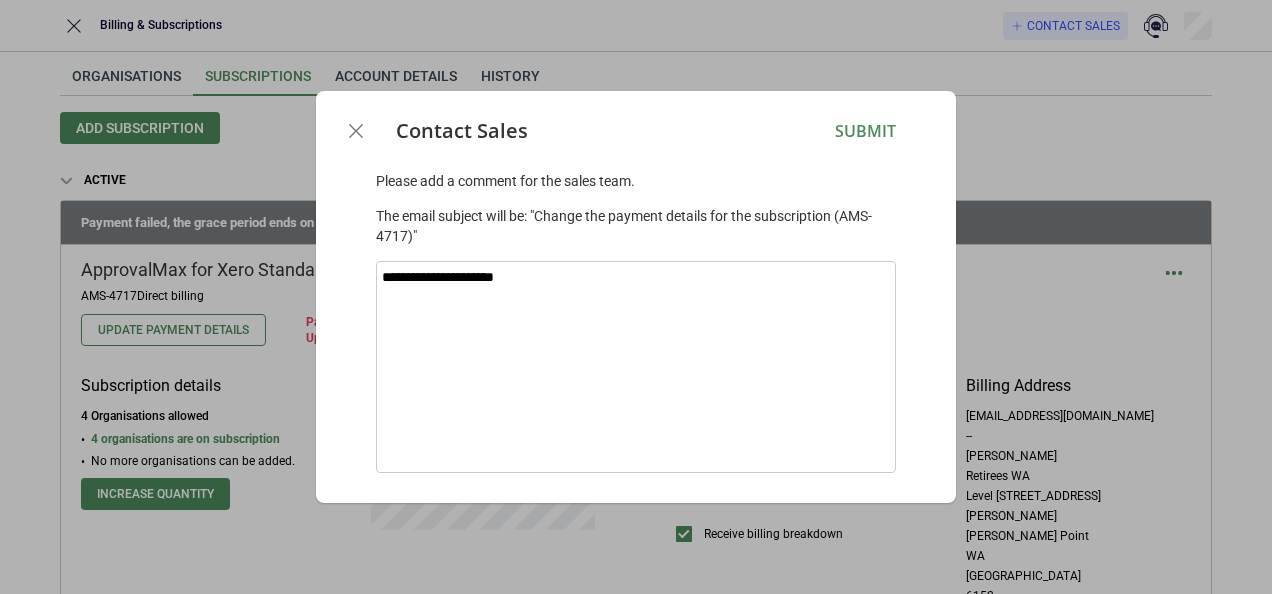 type on "*" 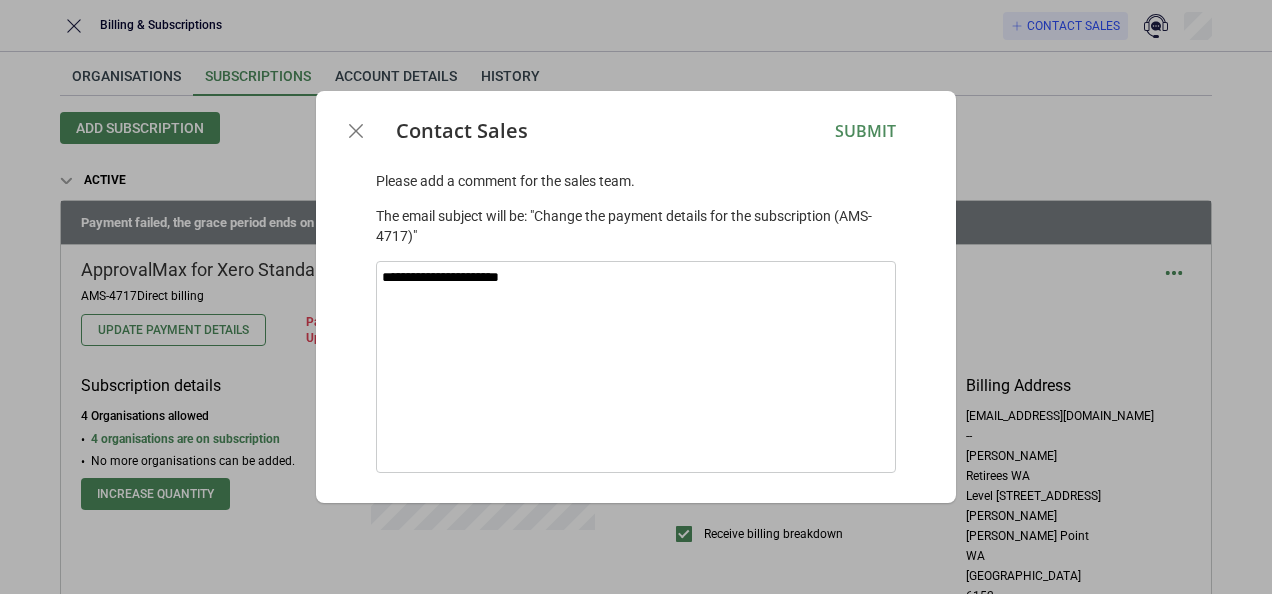 type on "**********" 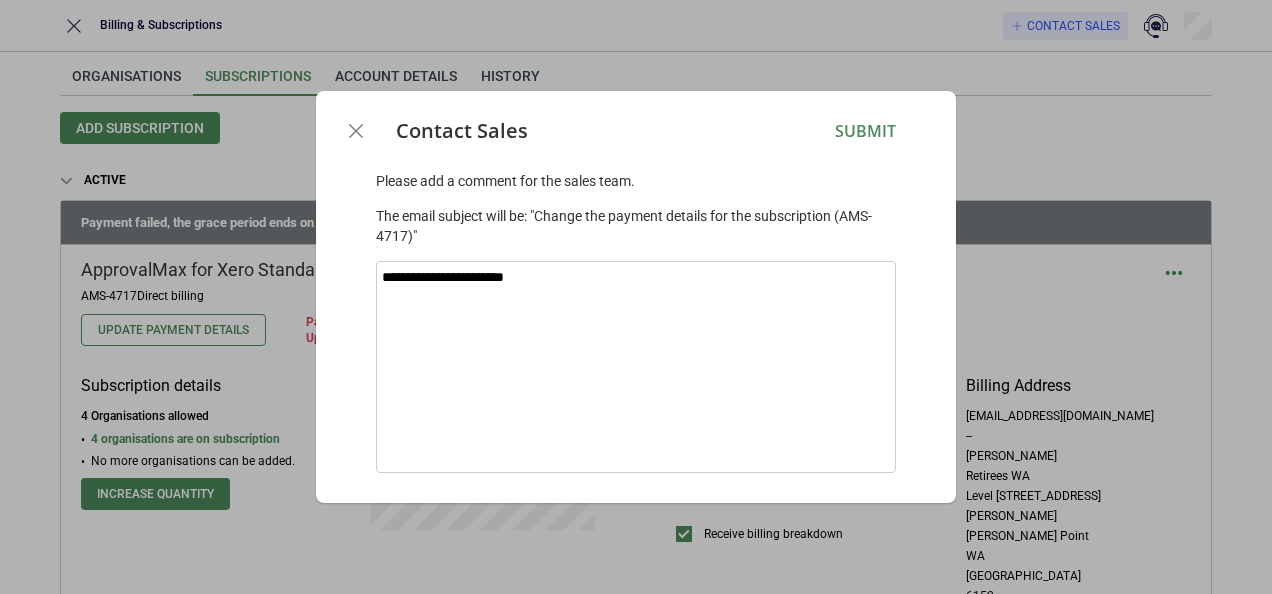 type on "**********" 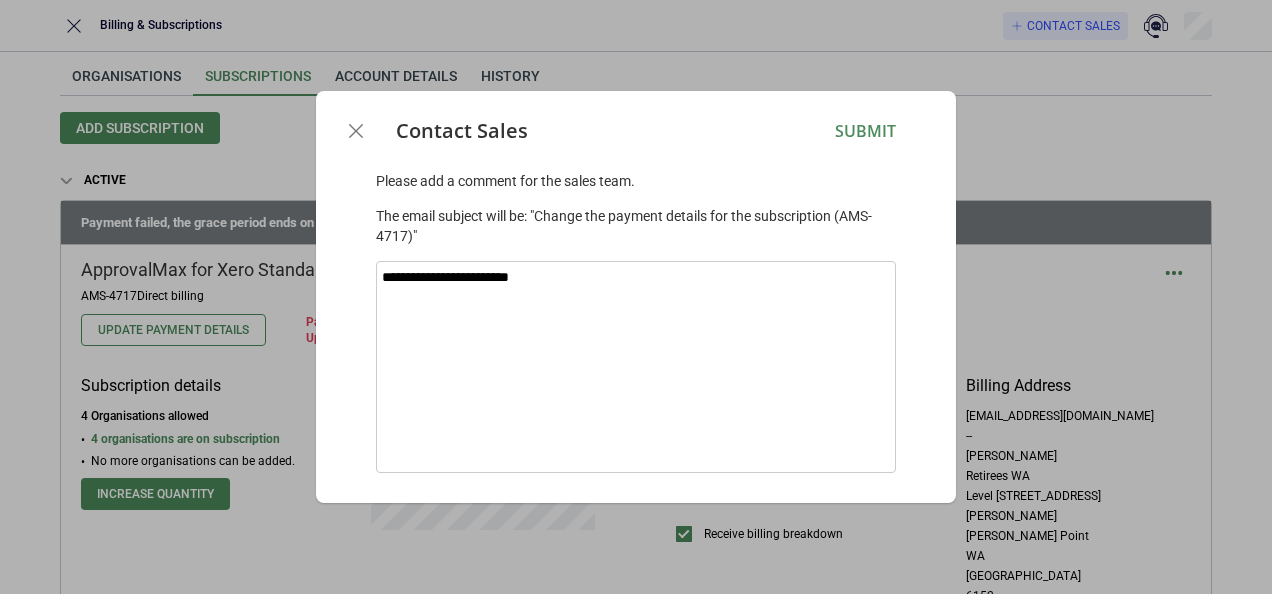 type on "**********" 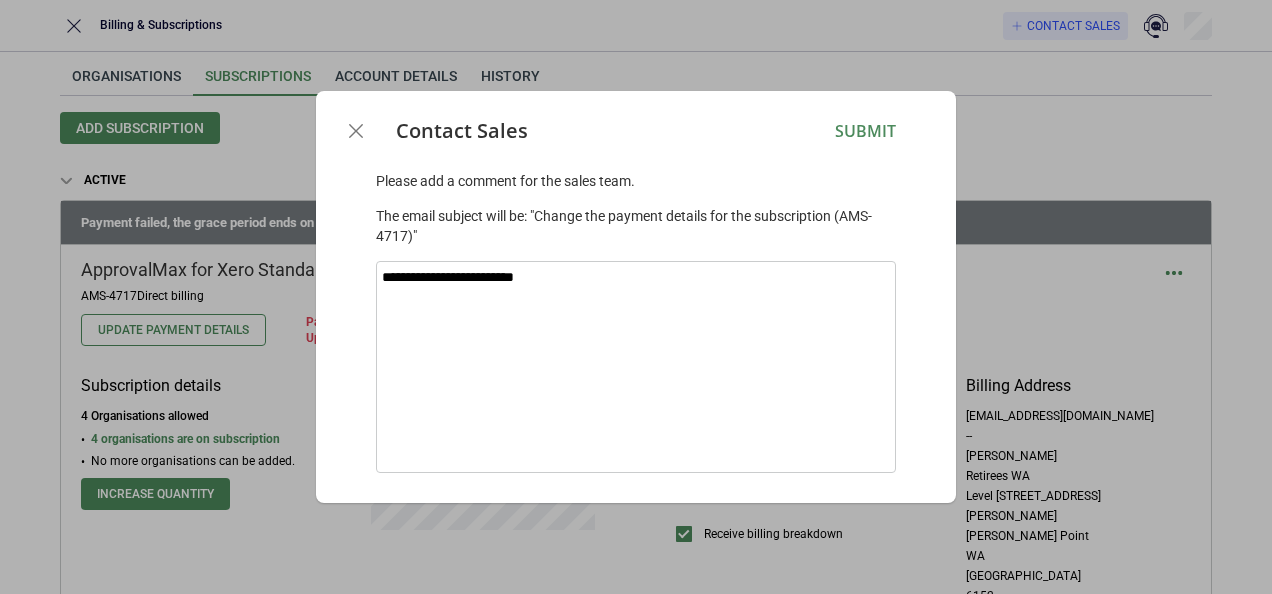 type on "**********" 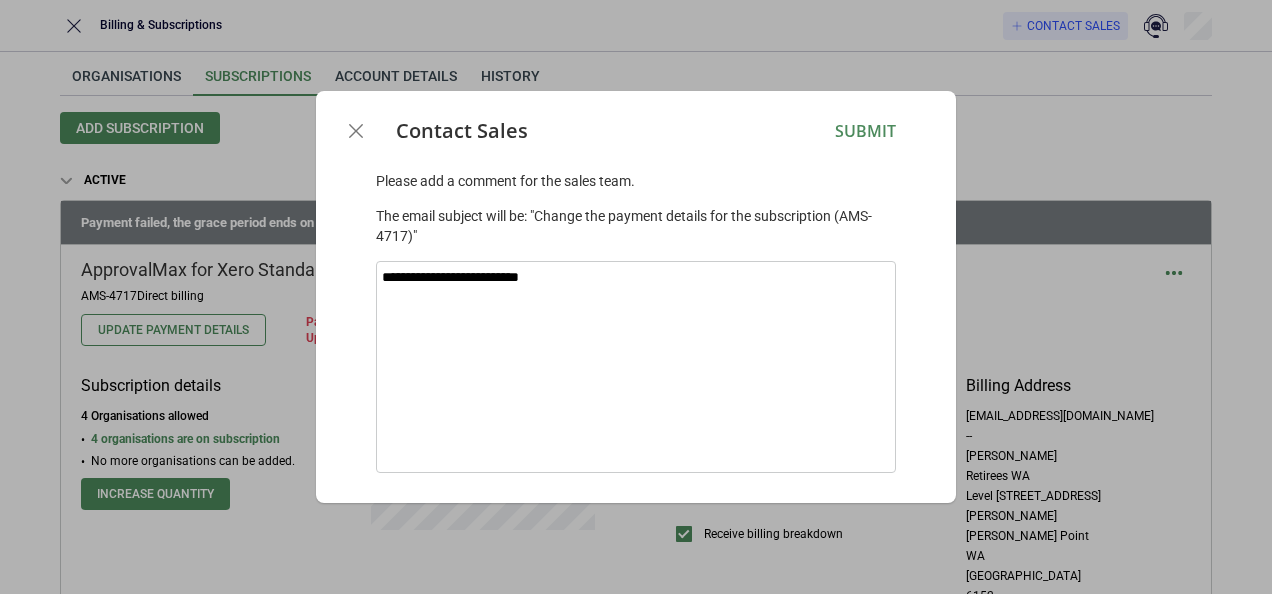 type on "**********" 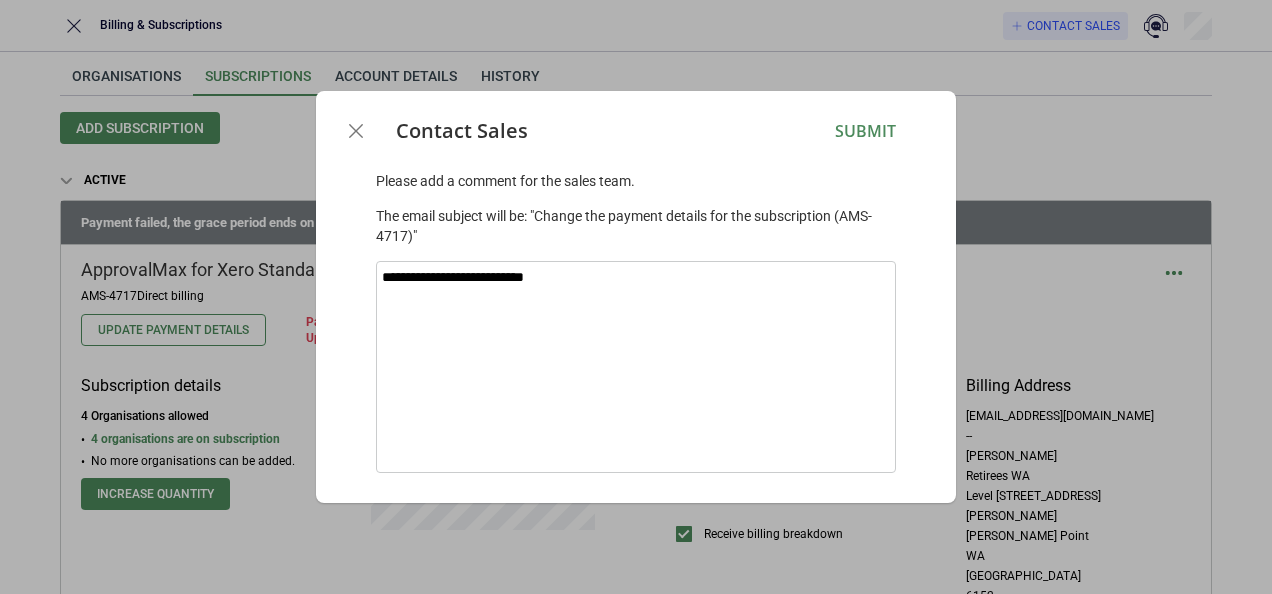 type on "**********" 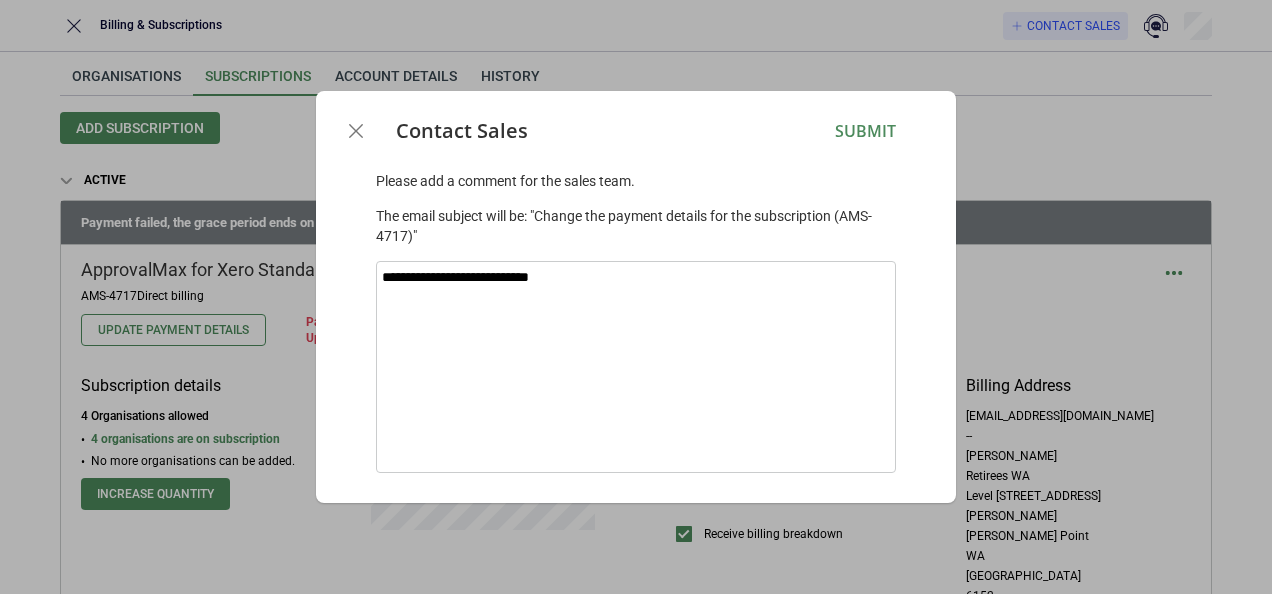 type on "*" 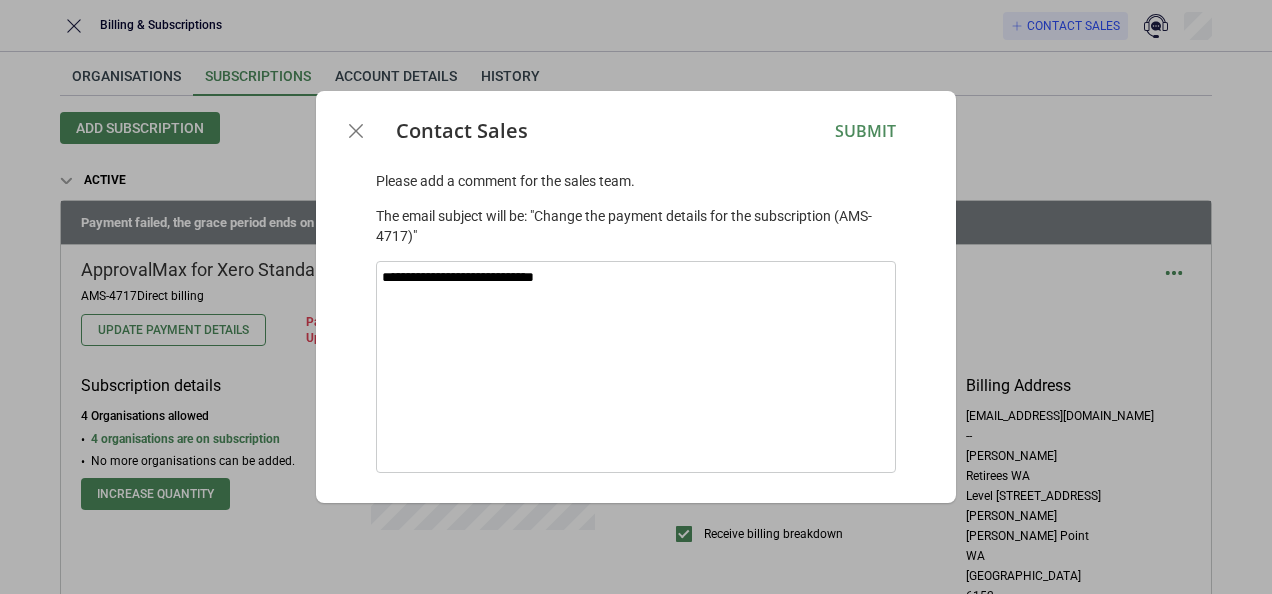 type on "**********" 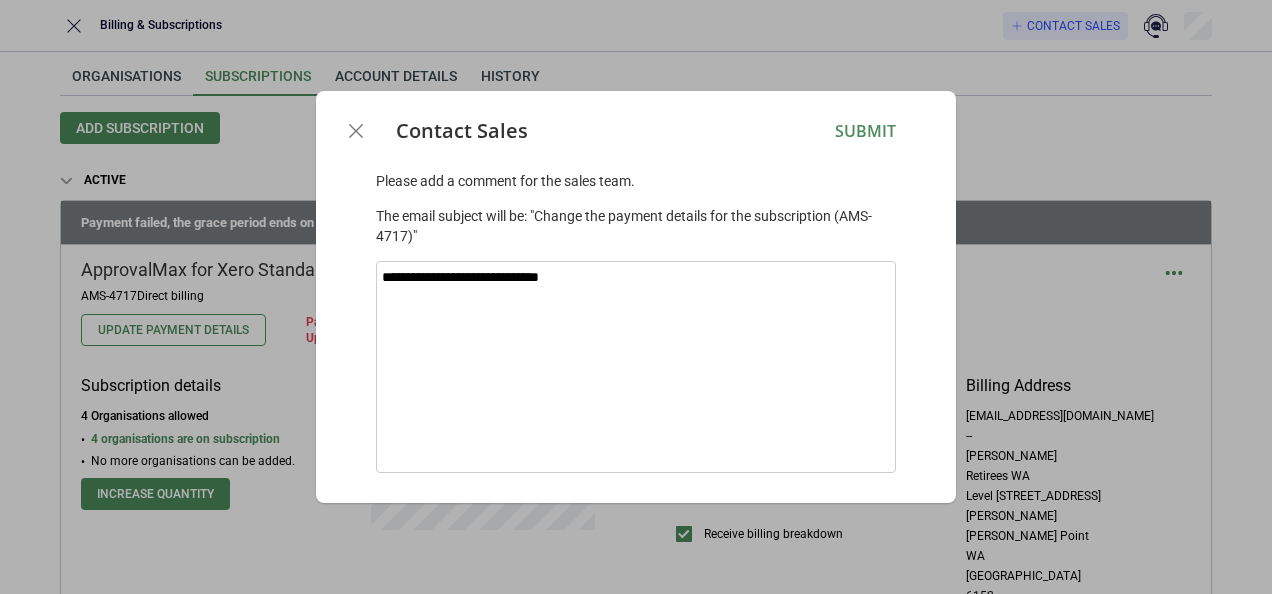 type on "**********" 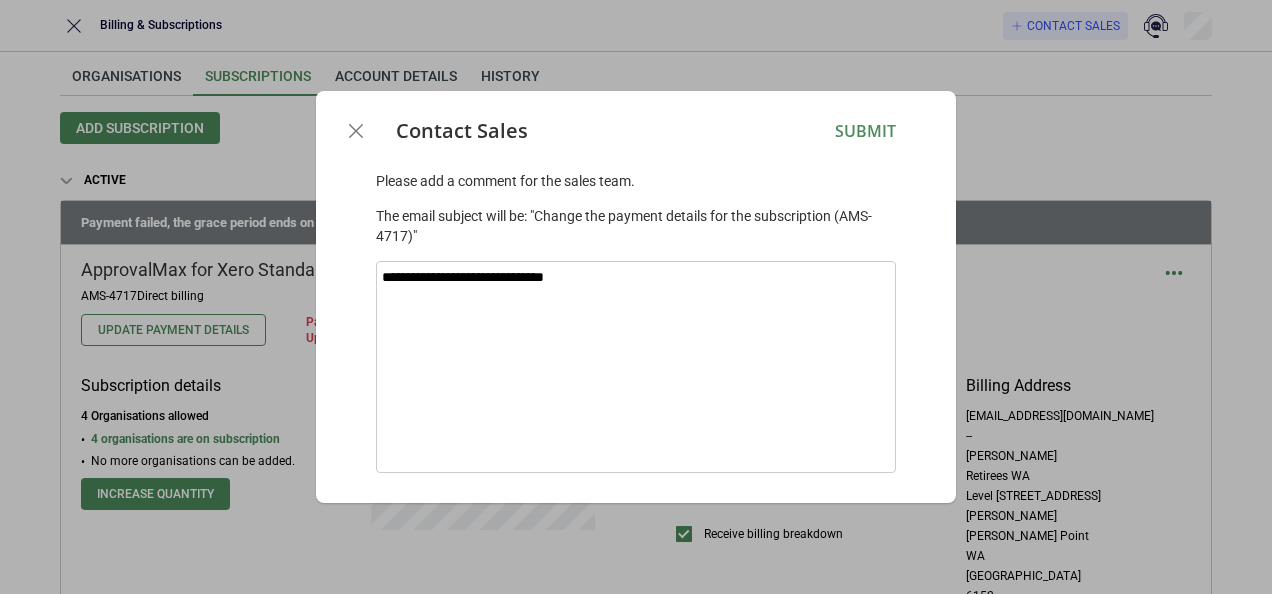 type on "**********" 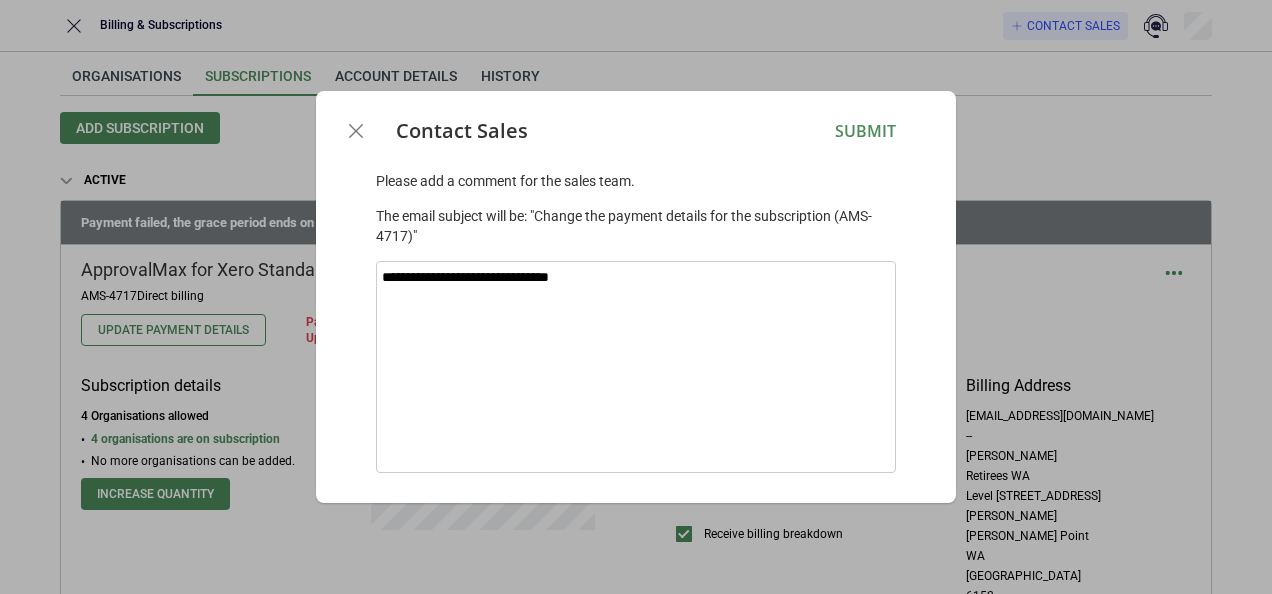 type on "**********" 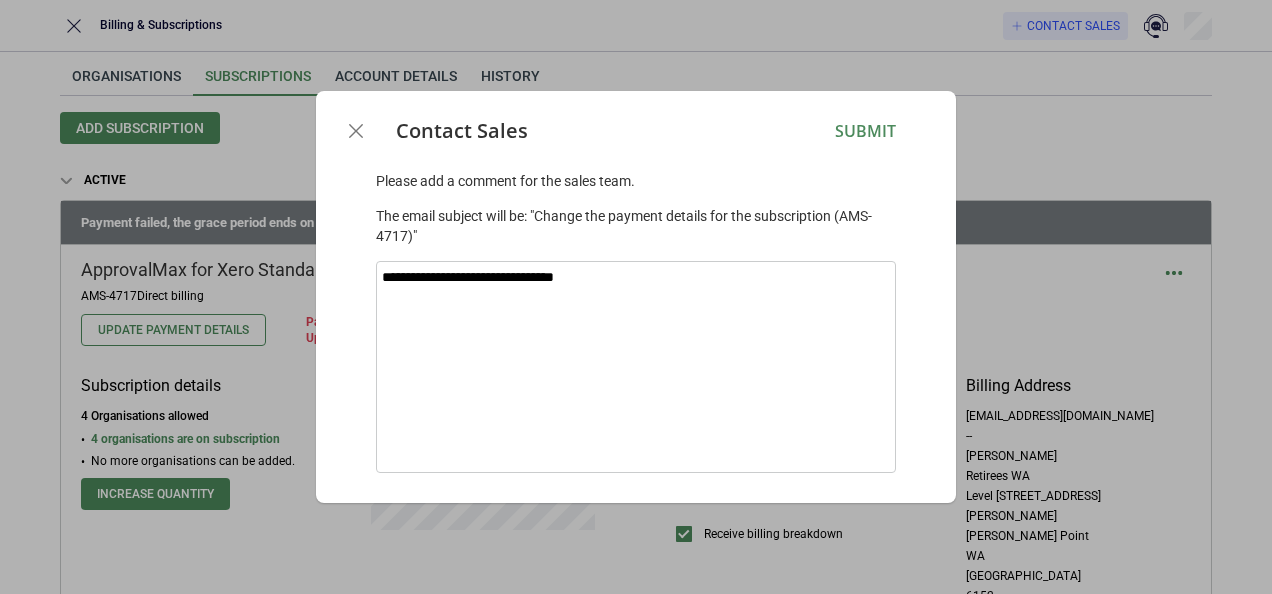 type on "**********" 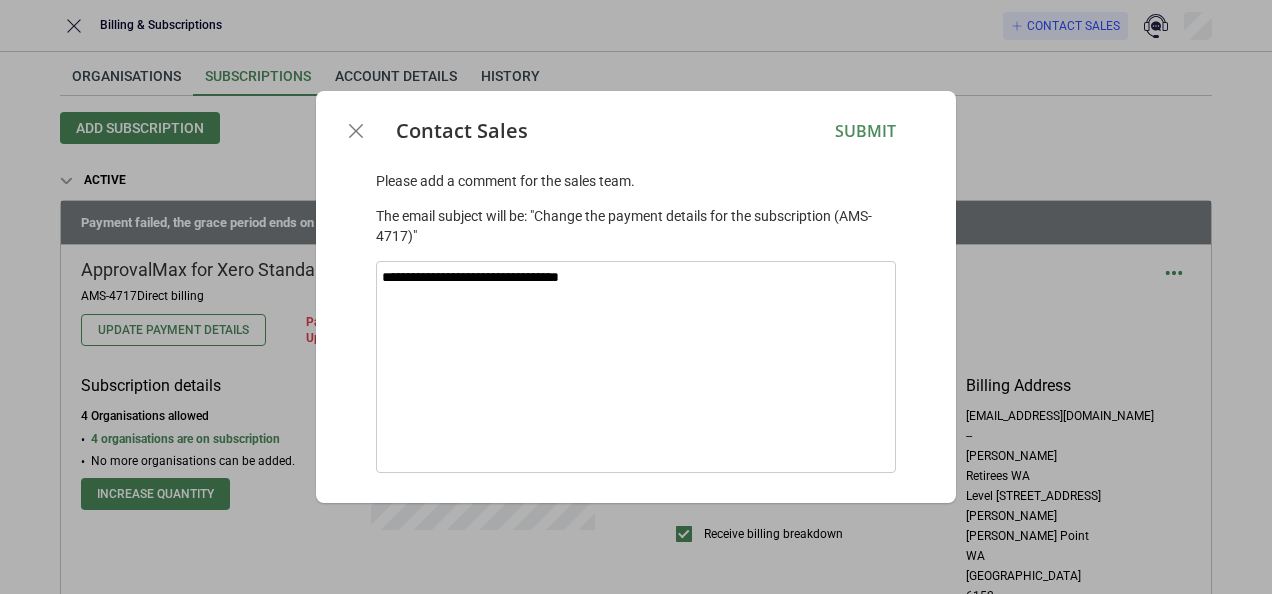 type on "*" 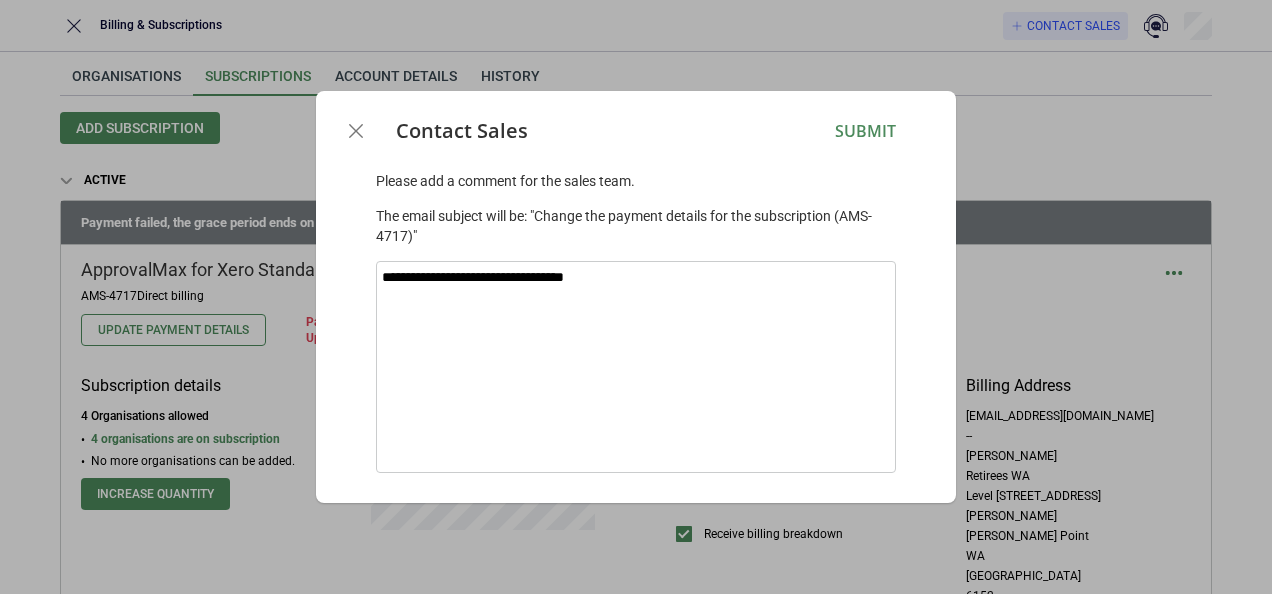 type on "**********" 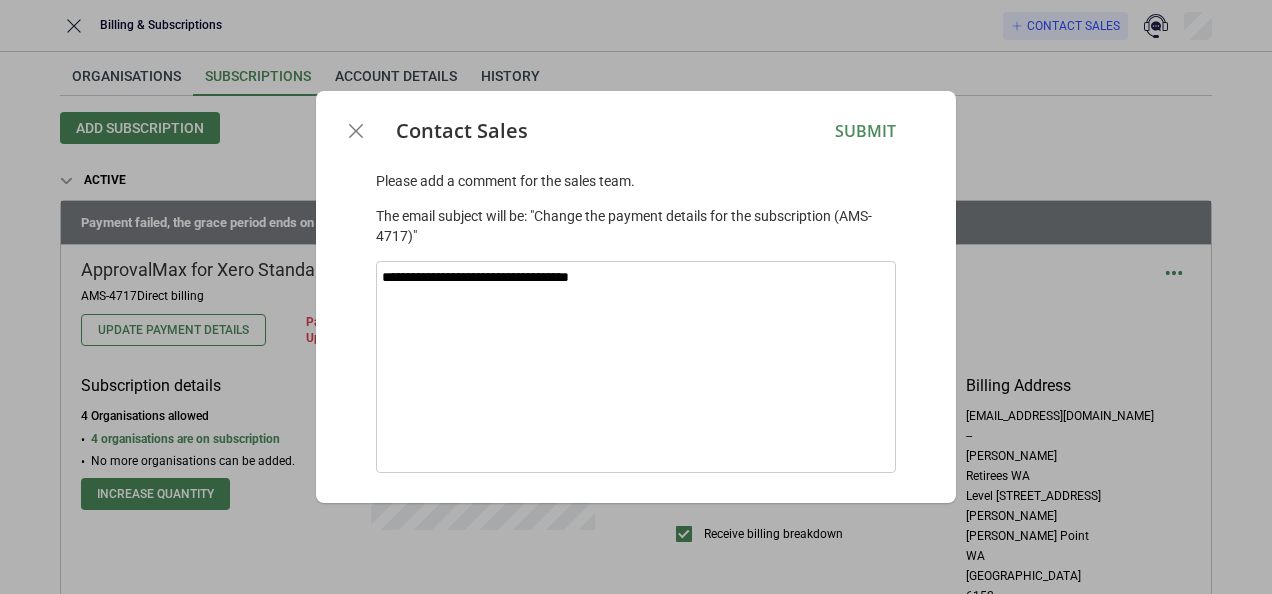 type on "**********" 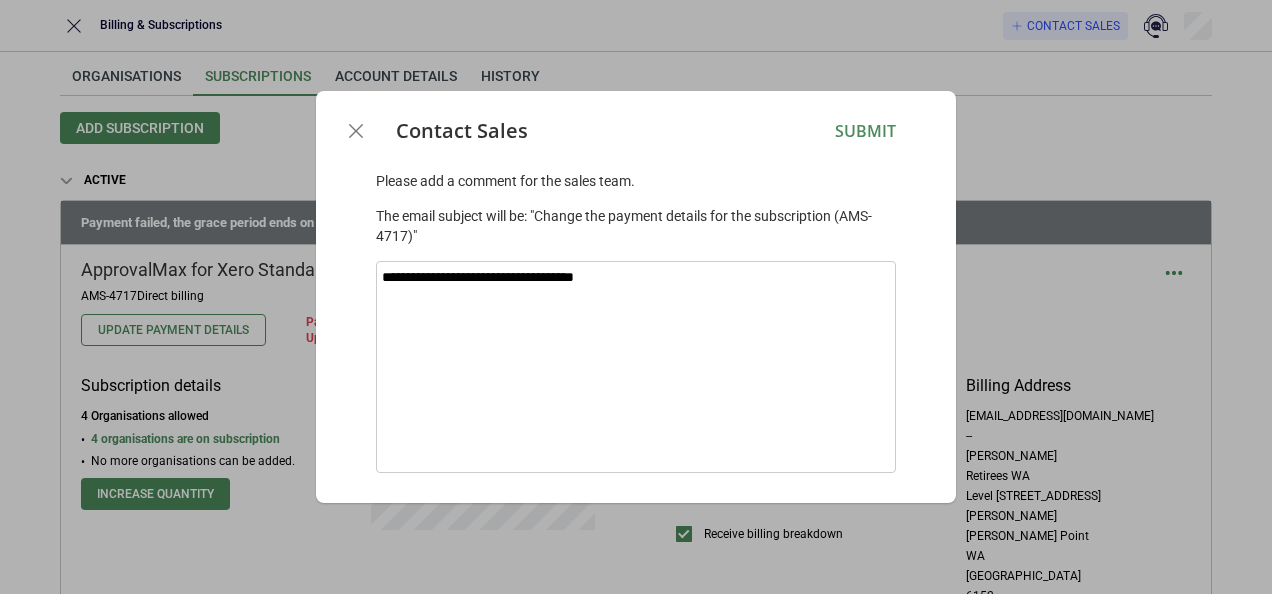 type on "**********" 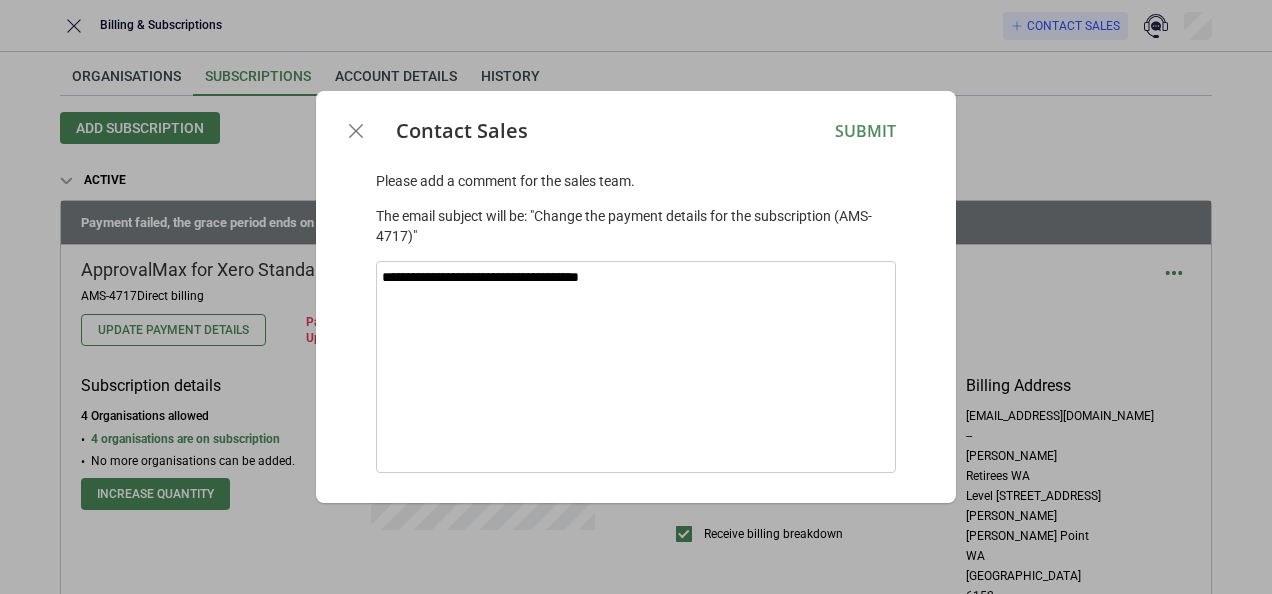type on "**********" 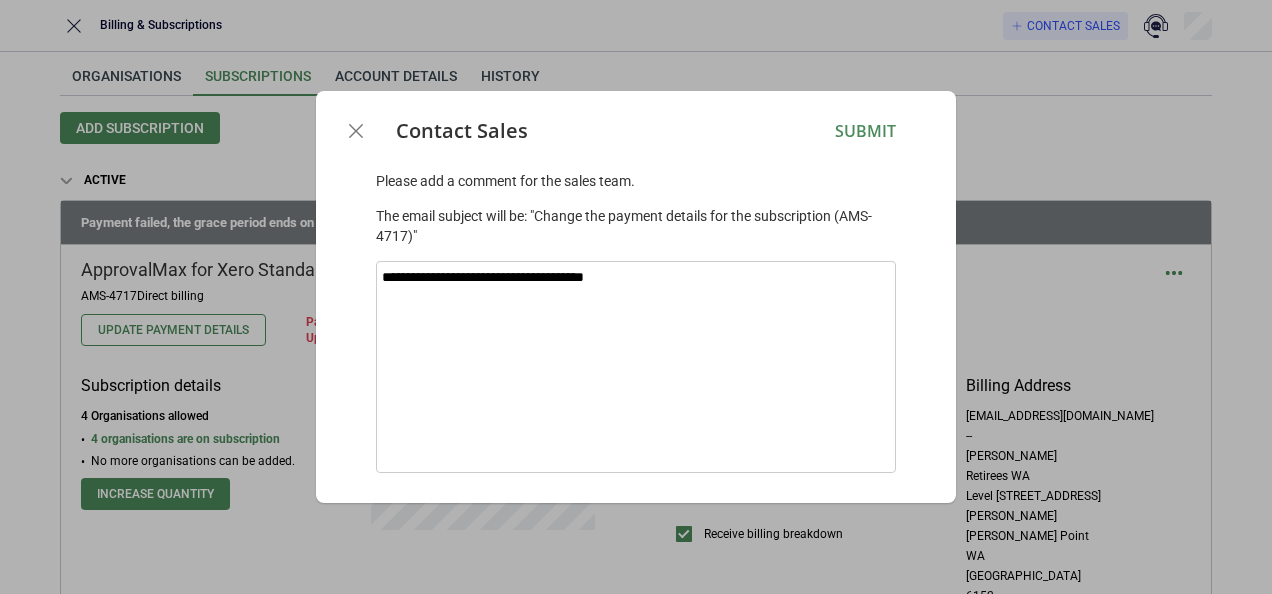type on "**********" 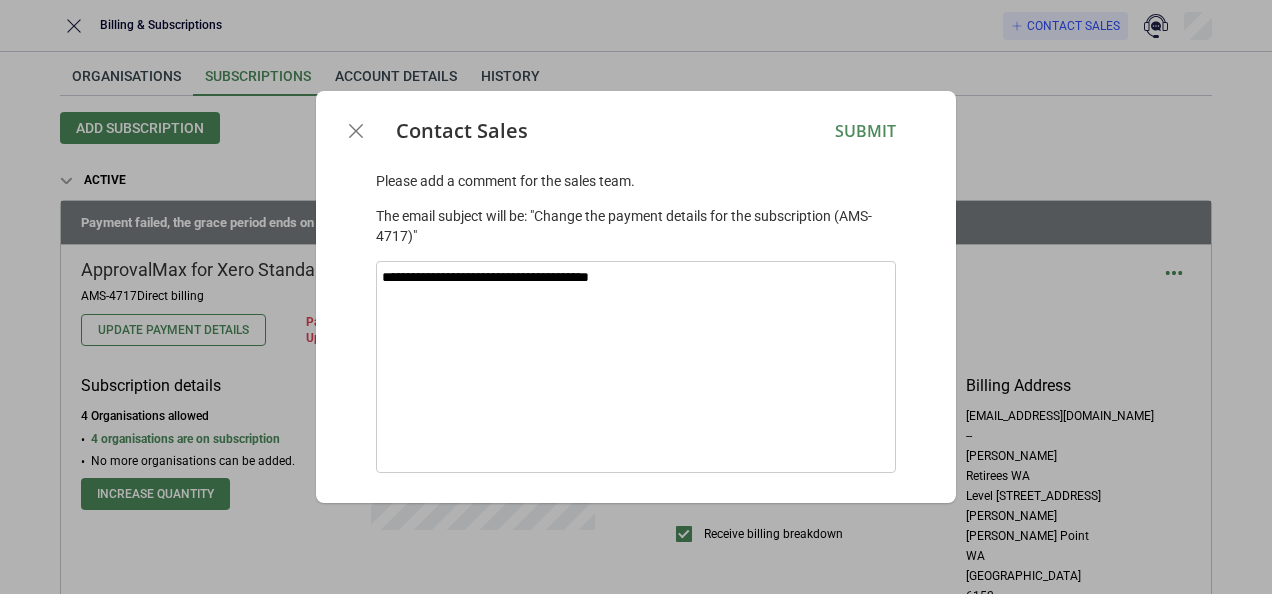 type on "**********" 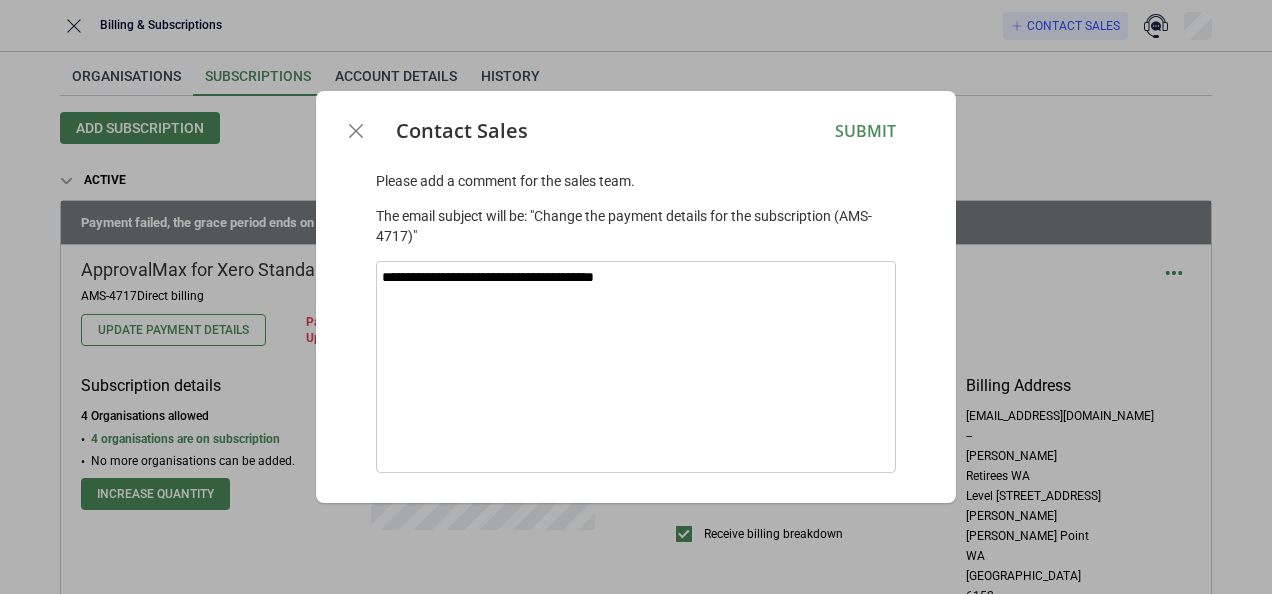 type on "**********" 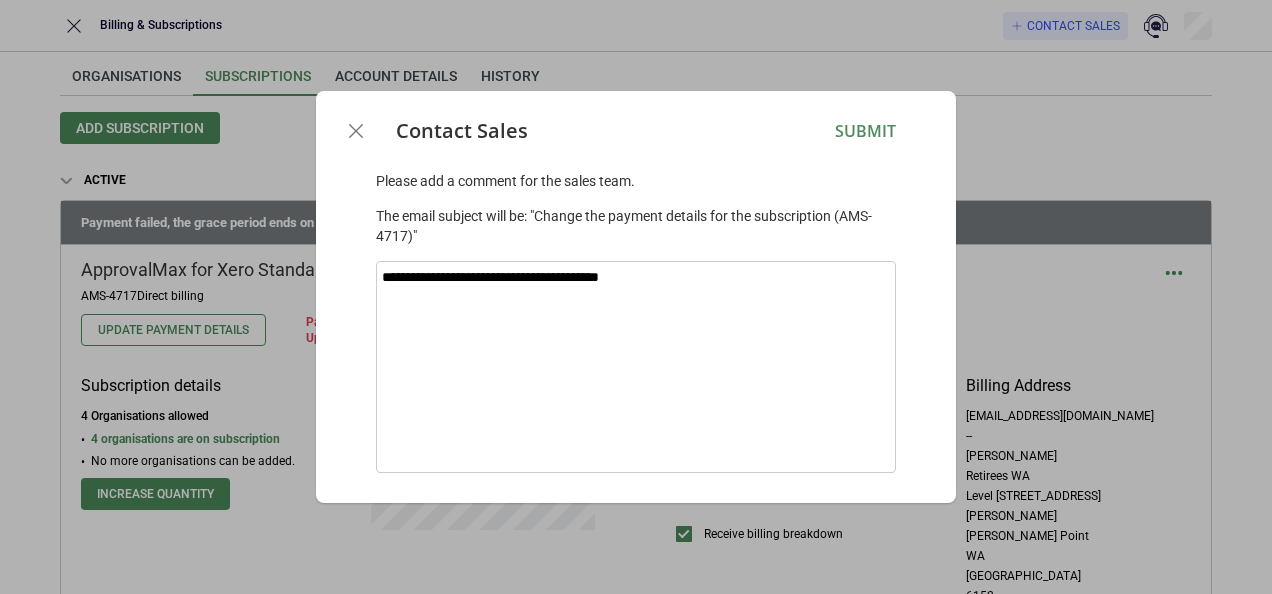 type on "**********" 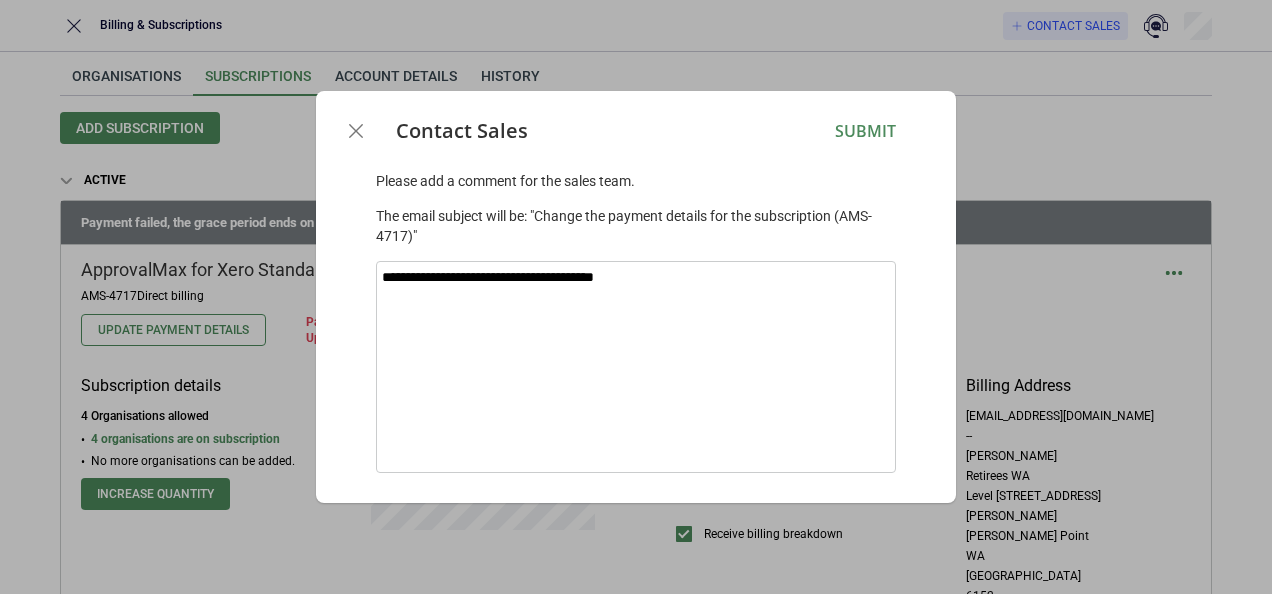 type on "**********" 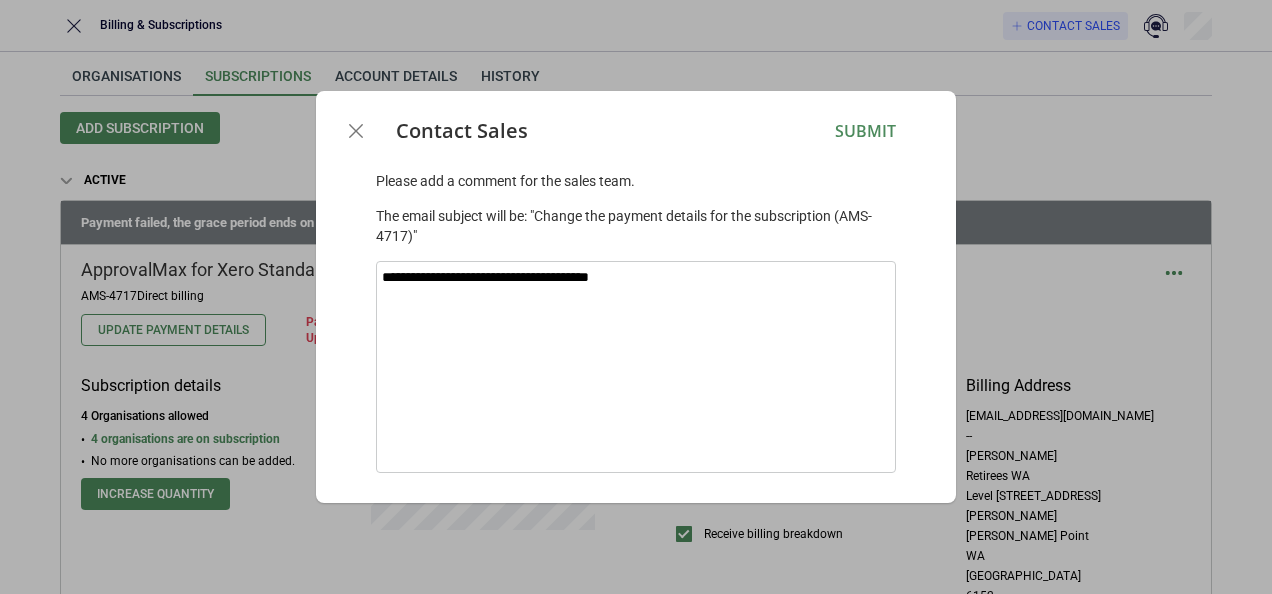type on "**********" 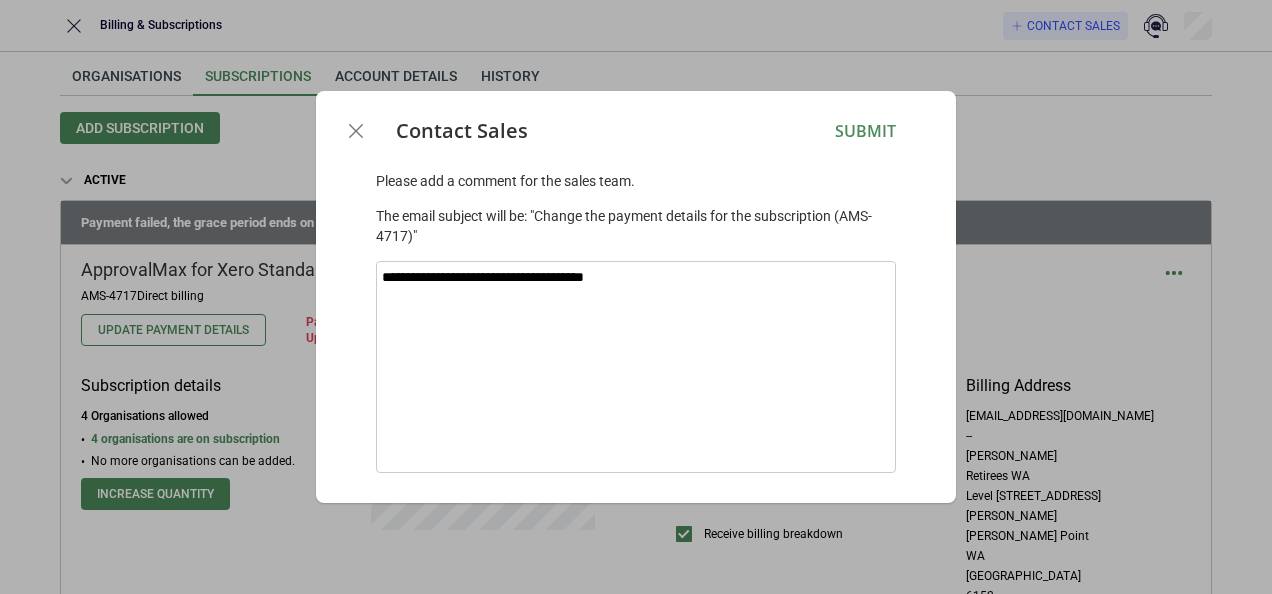 type on "**********" 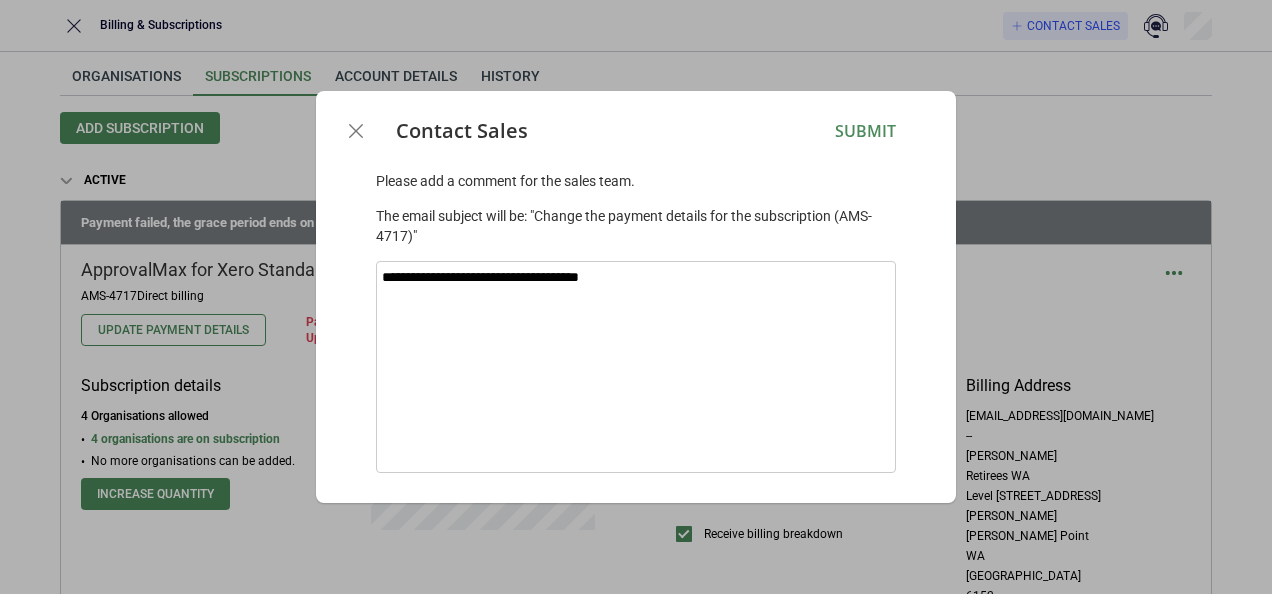 type on "**********" 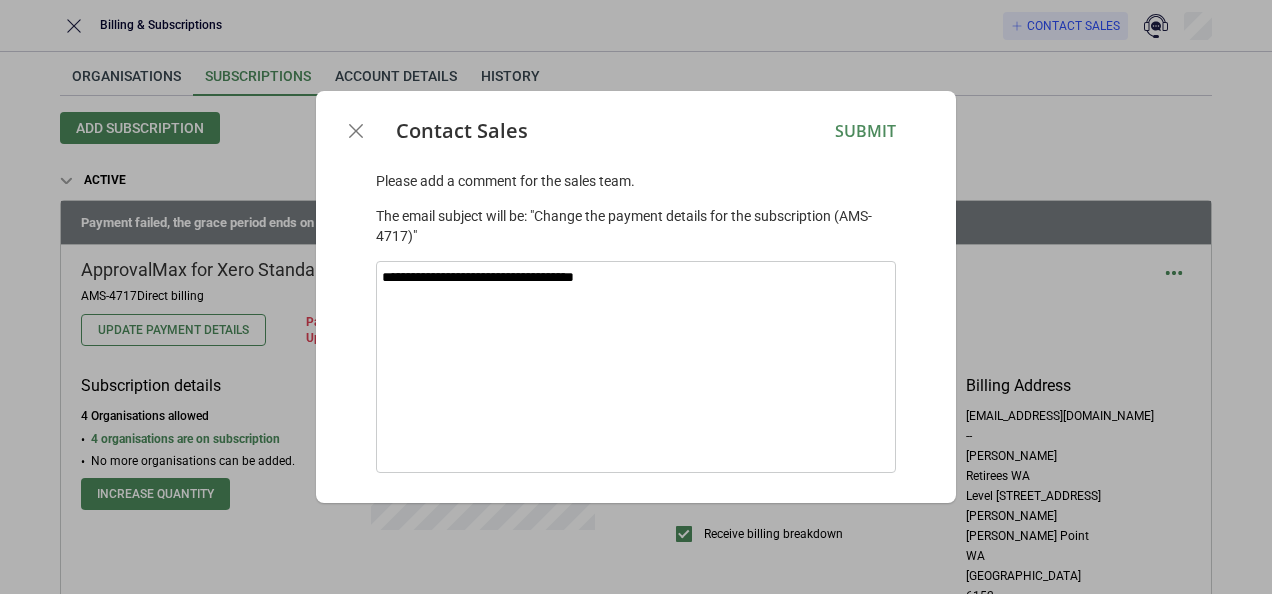 type on "**********" 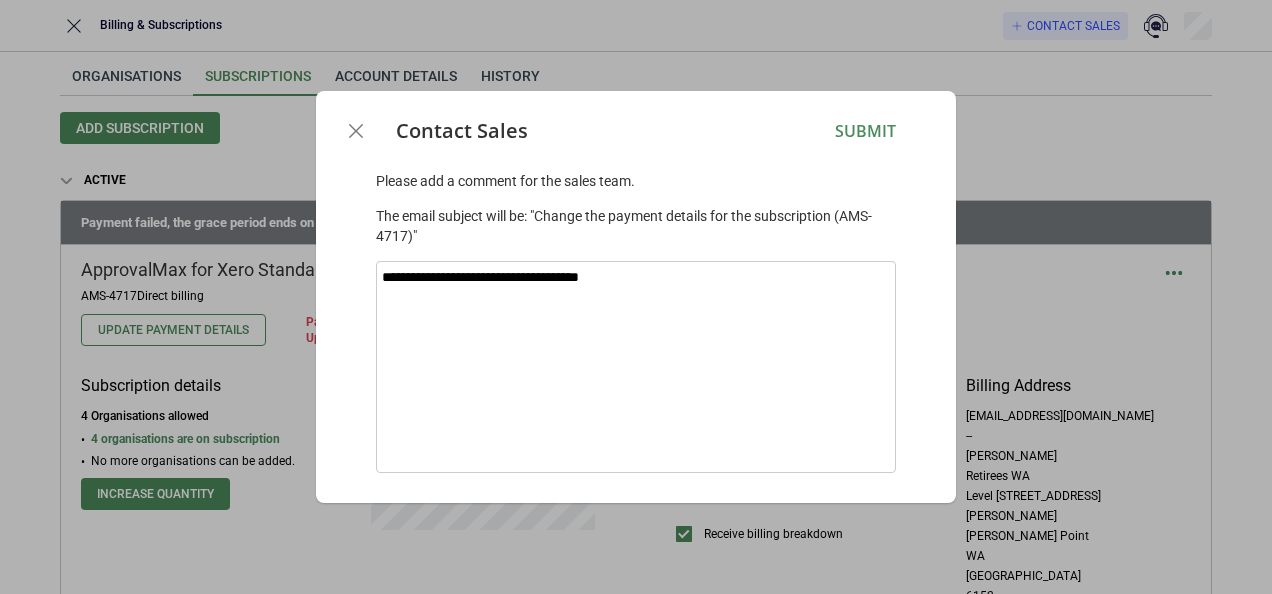 type on "**********" 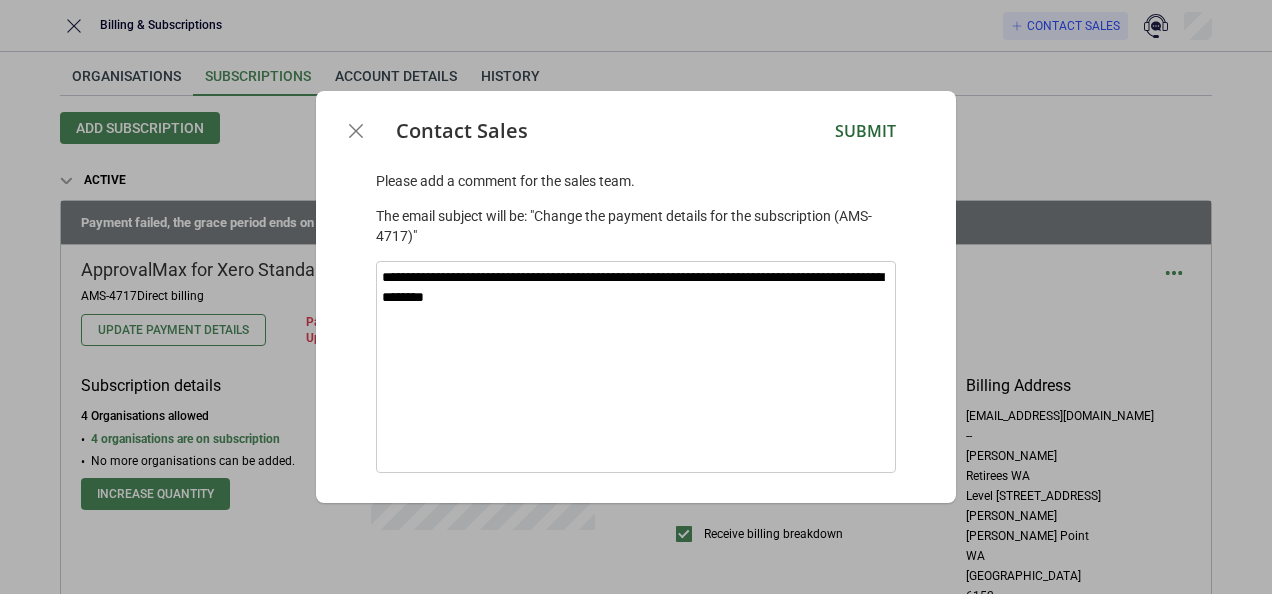 click on "Submit" at bounding box center (865, 131) 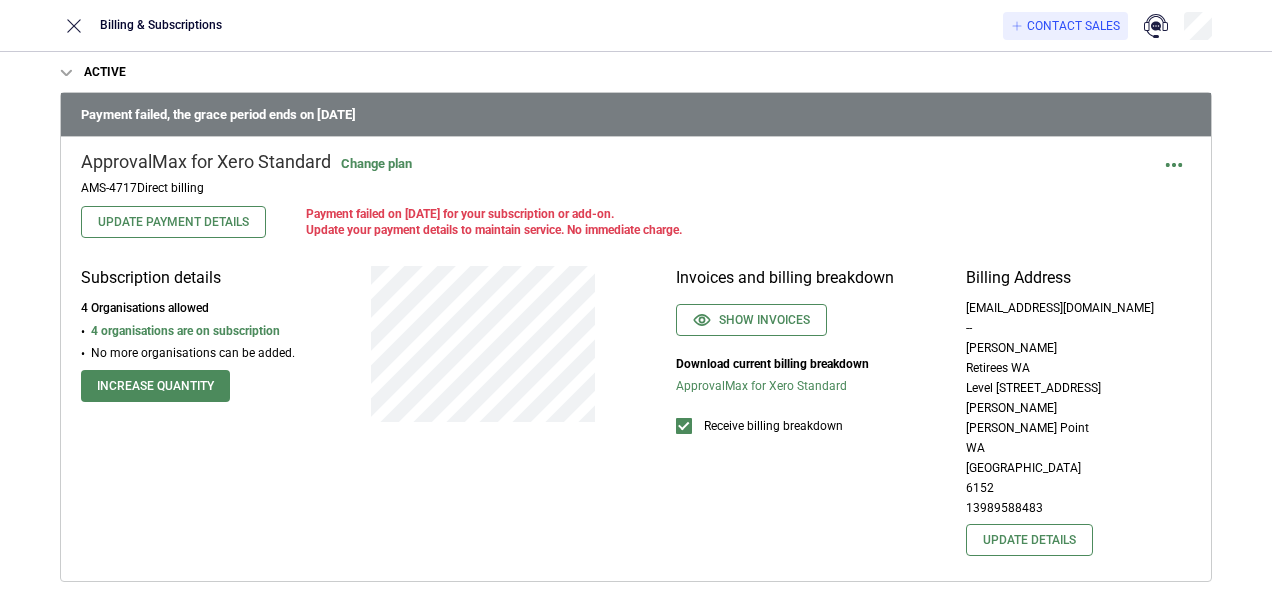 scroll, scrollTop: 0, scrollLeft: 0, axis: both 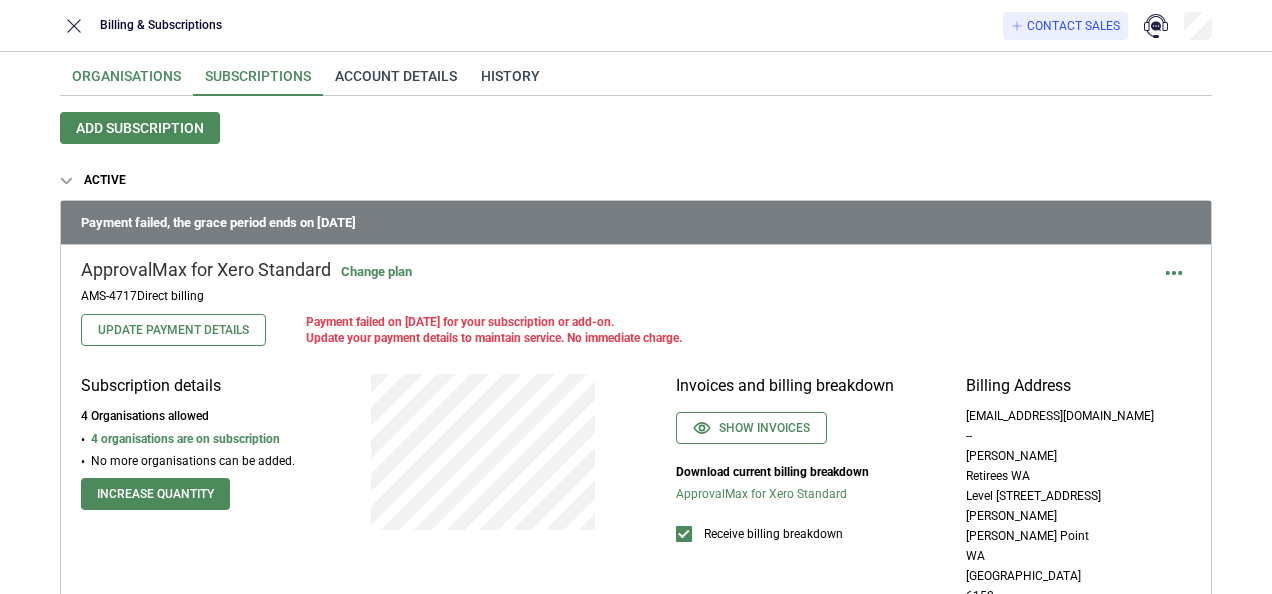 click on "Organisations" at bounding box center (126, 82) 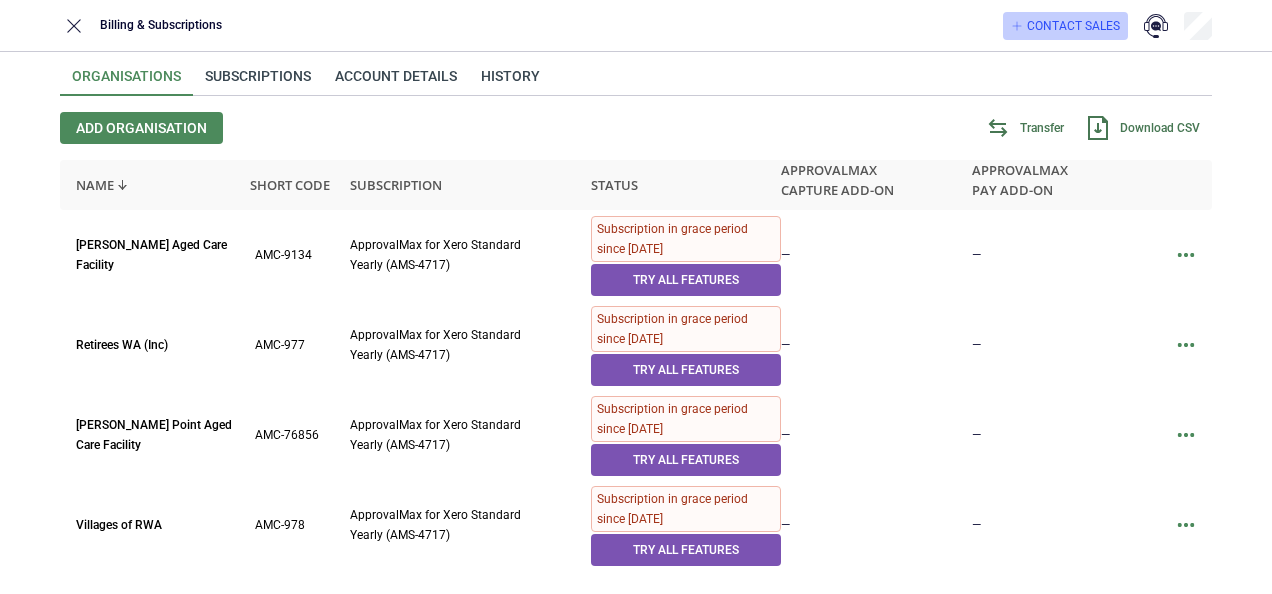 click on "Contact Sales" at bounding box center [1073, 26] 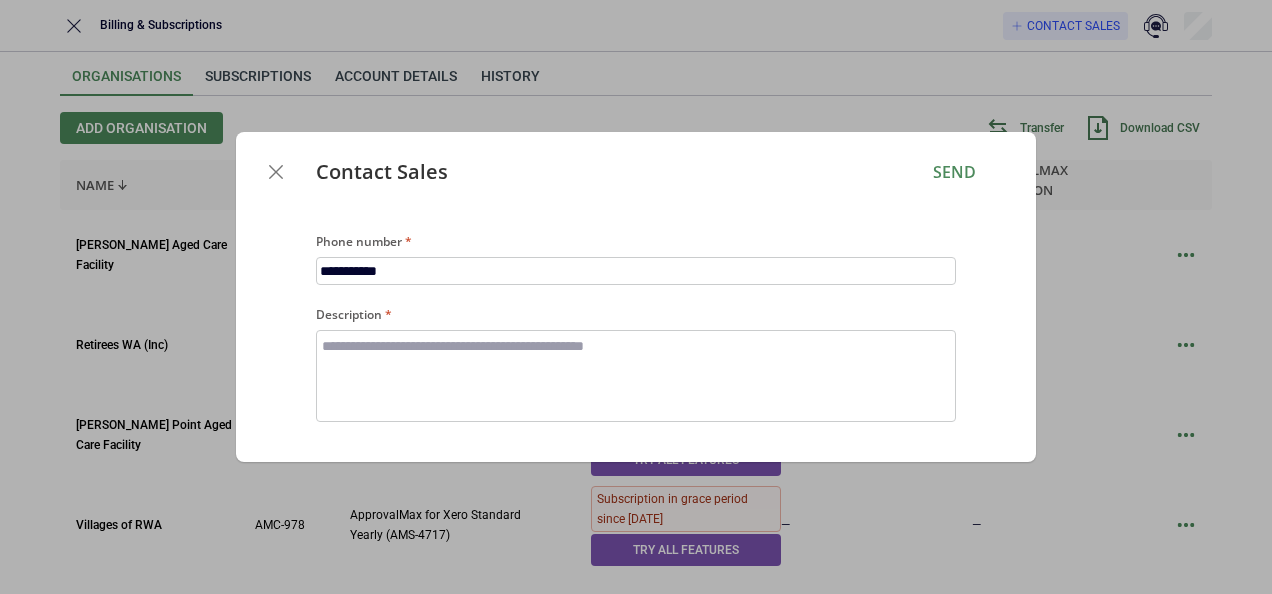 drag, startPoint x: 420, startPoint y: 272, endPoint x: 341, endPoint y: 283, distance: 79.762146 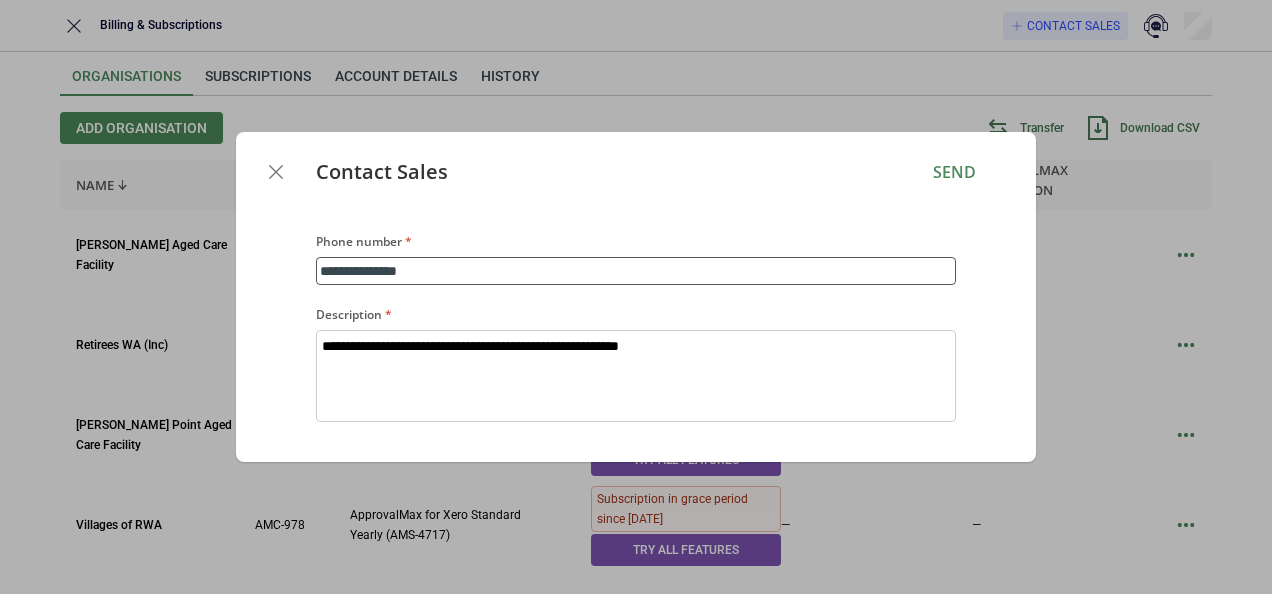 click on "**********" at bounding box center (636, 271) 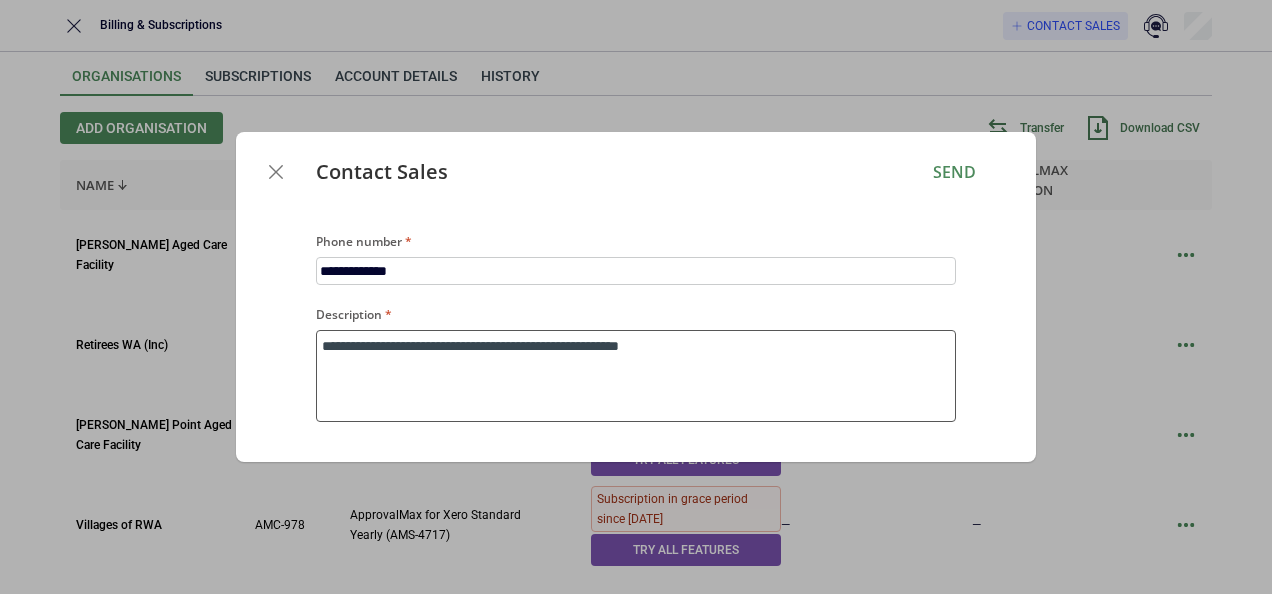 click on "**********" at bounding box center (636, 375) 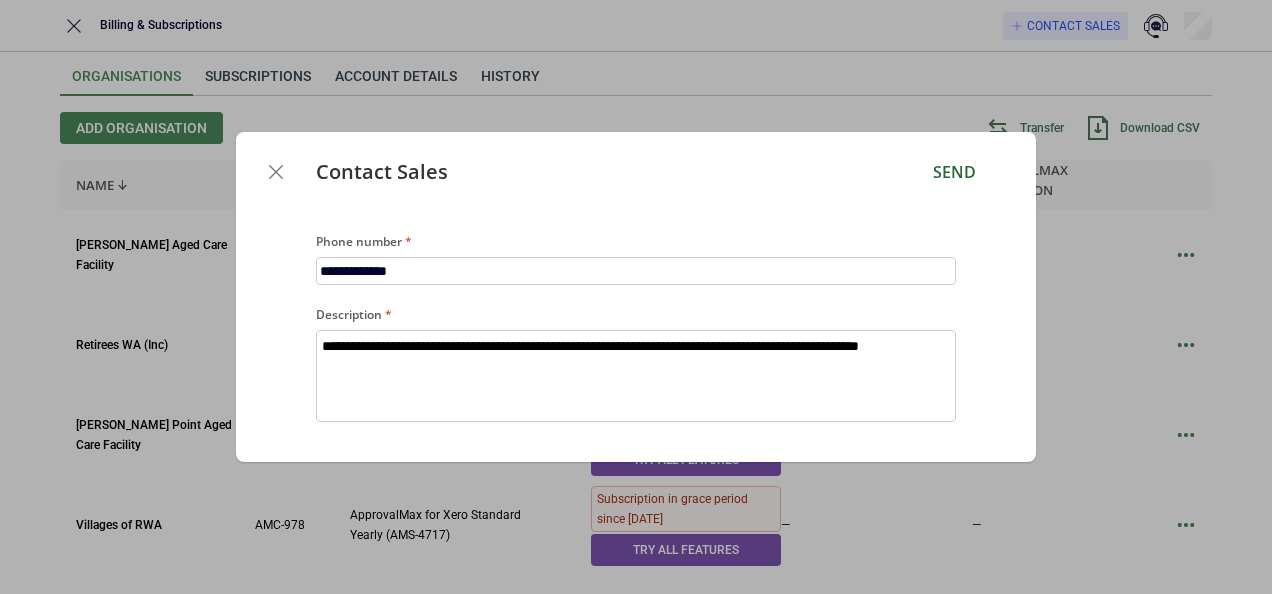click on "Send" at bounding box center (954, 172) 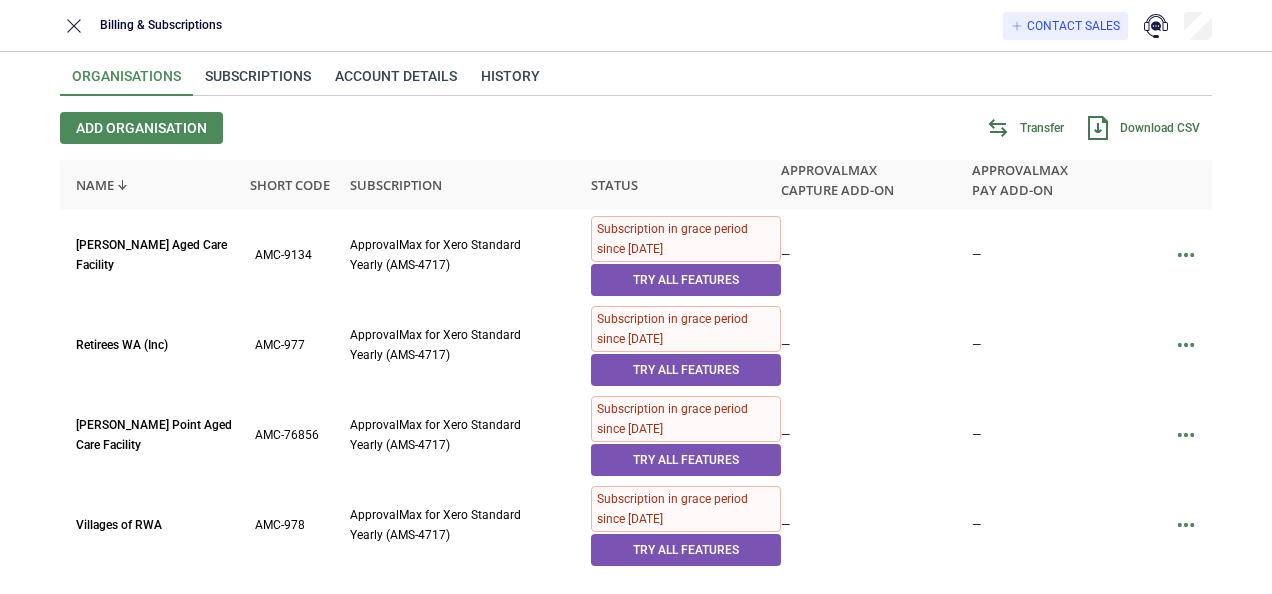 scroll, scrollTop: 0, scrollLeft: 0, axis: both 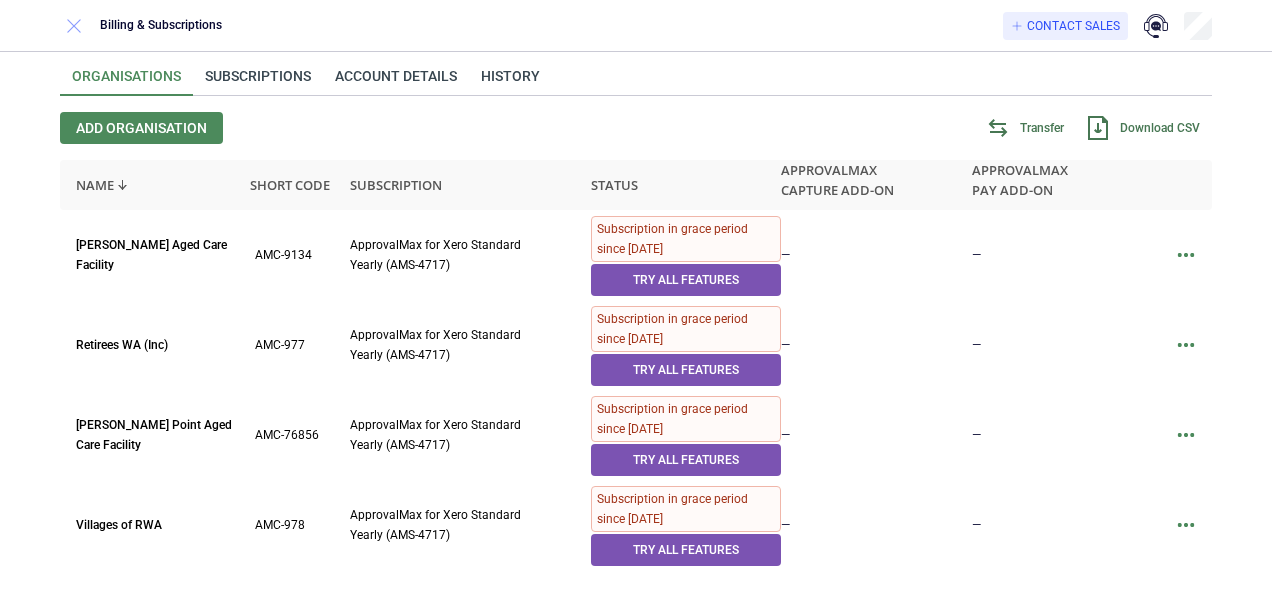 drag, startPoint x: 97, startPoint y: 35, endPoint x: 76, endPoint y: 25, distance: 23.259407 